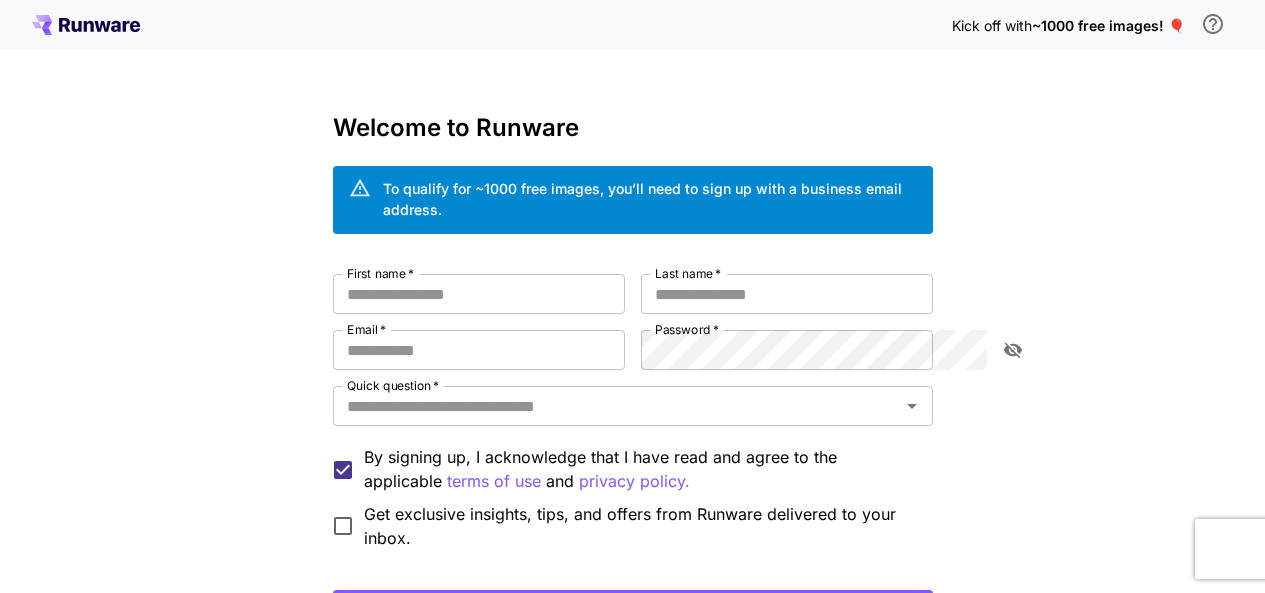 scroll, scrollTop: 0, scrollLeft: 0, axis: both 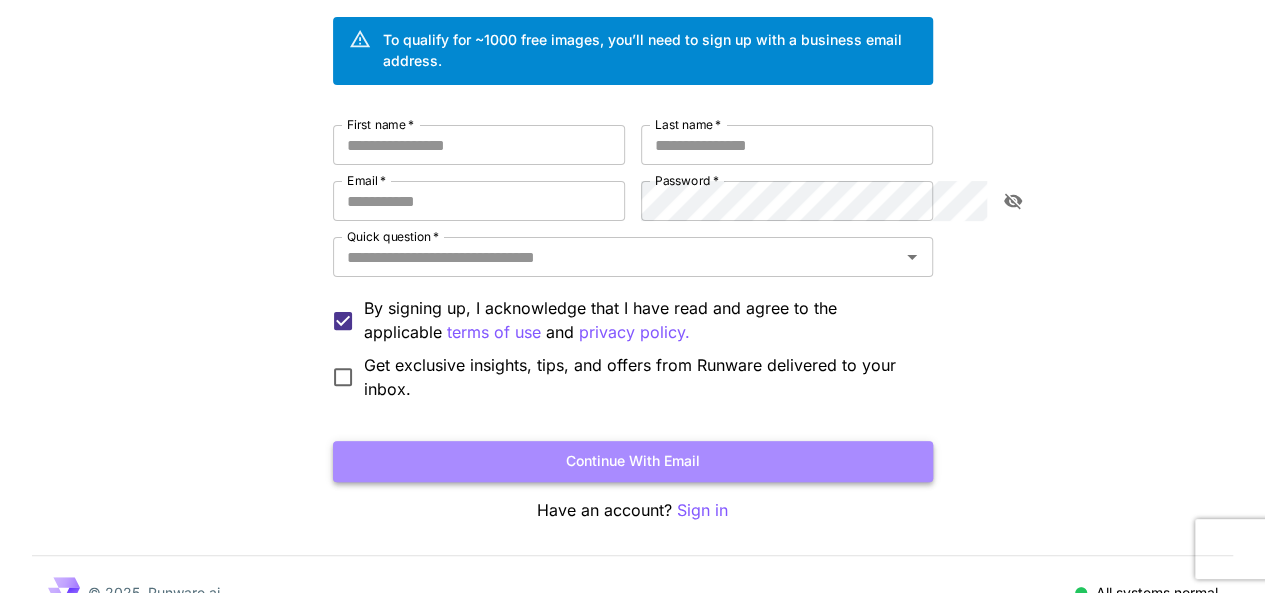 click on "Continue with email" at bounding box center [633, 461] 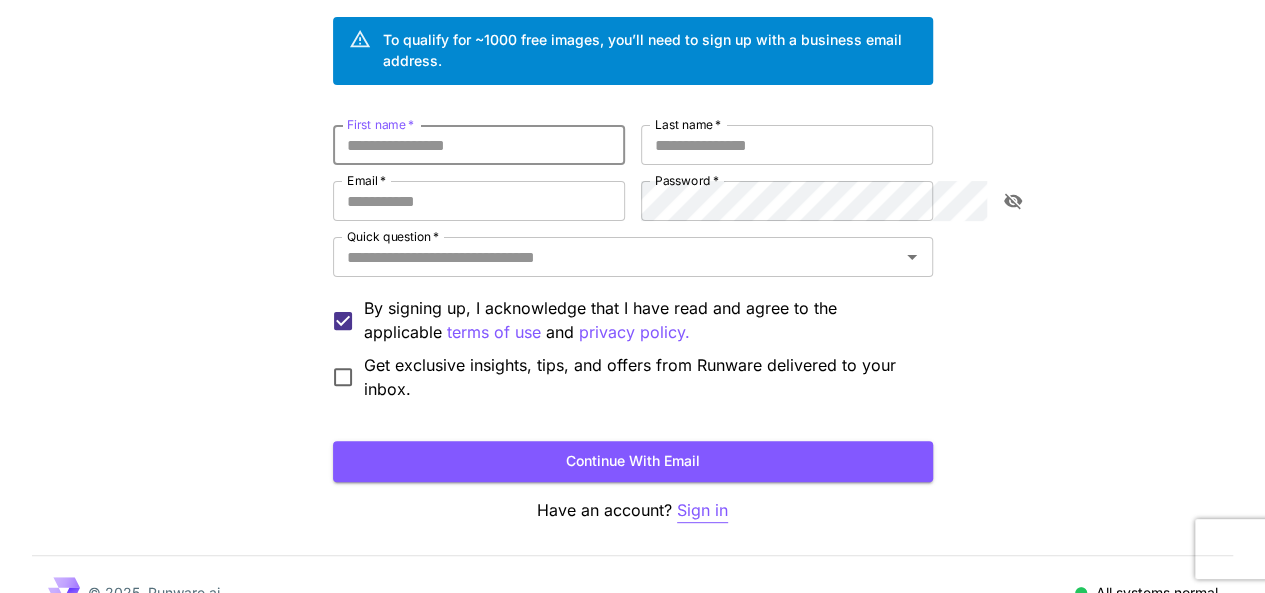 click on "Sign in" at bounding box center [702, 510] 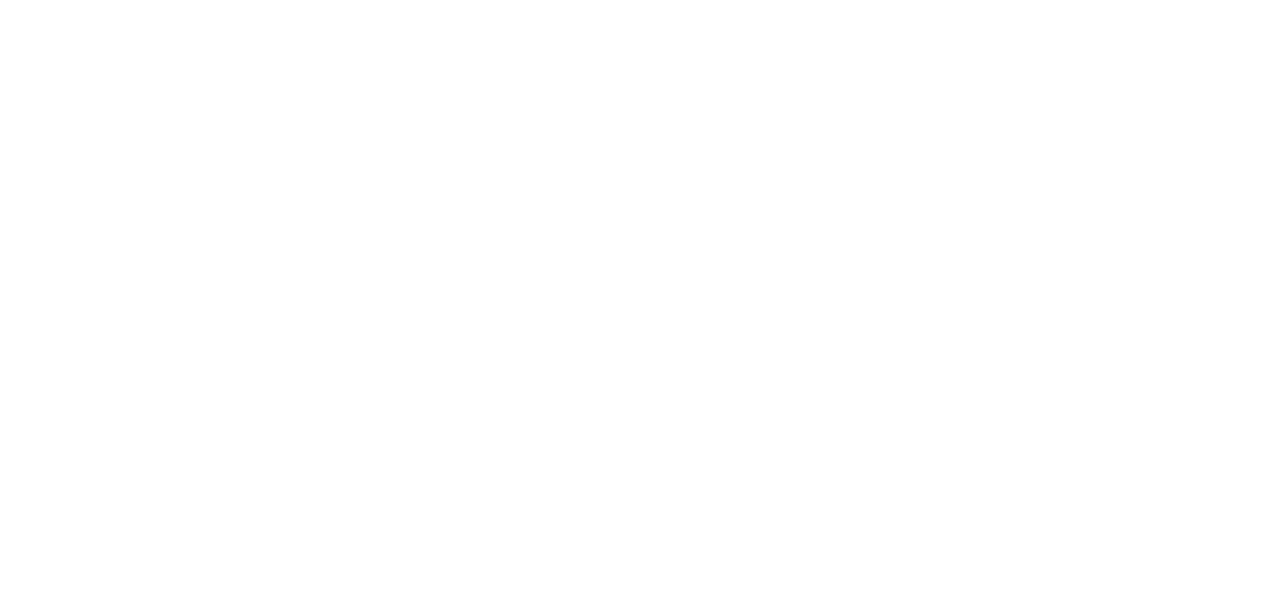 scroll, scrollTop: 0, scrollLeft: 0, axis: both 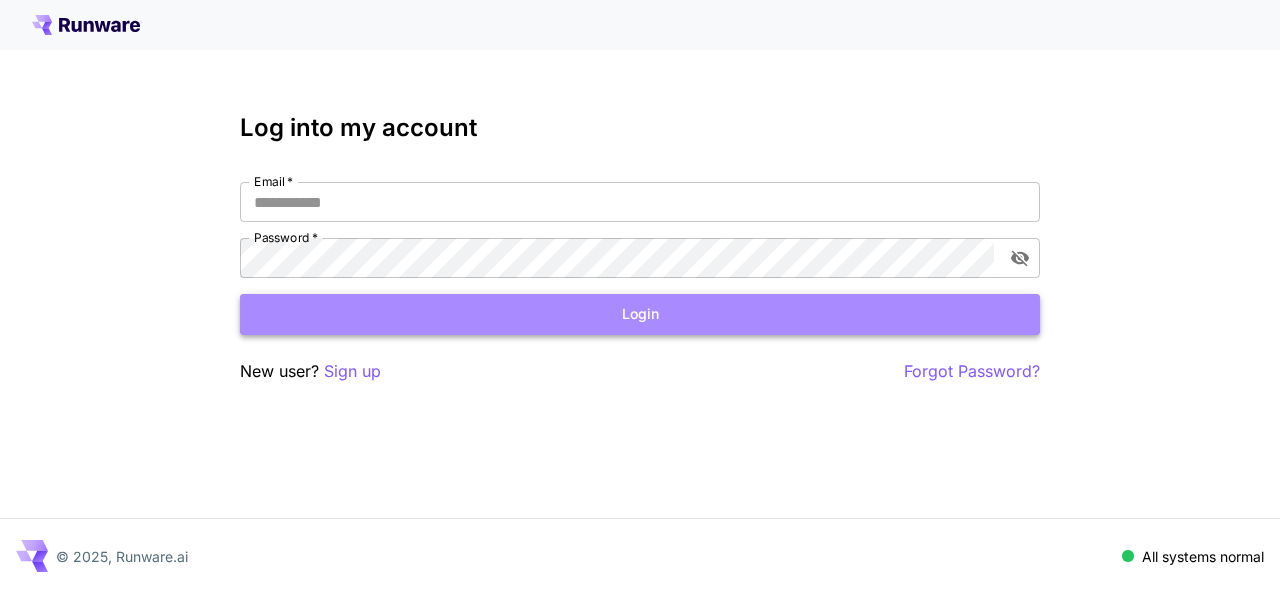 click on "Login" at bounding box center (640, 314) 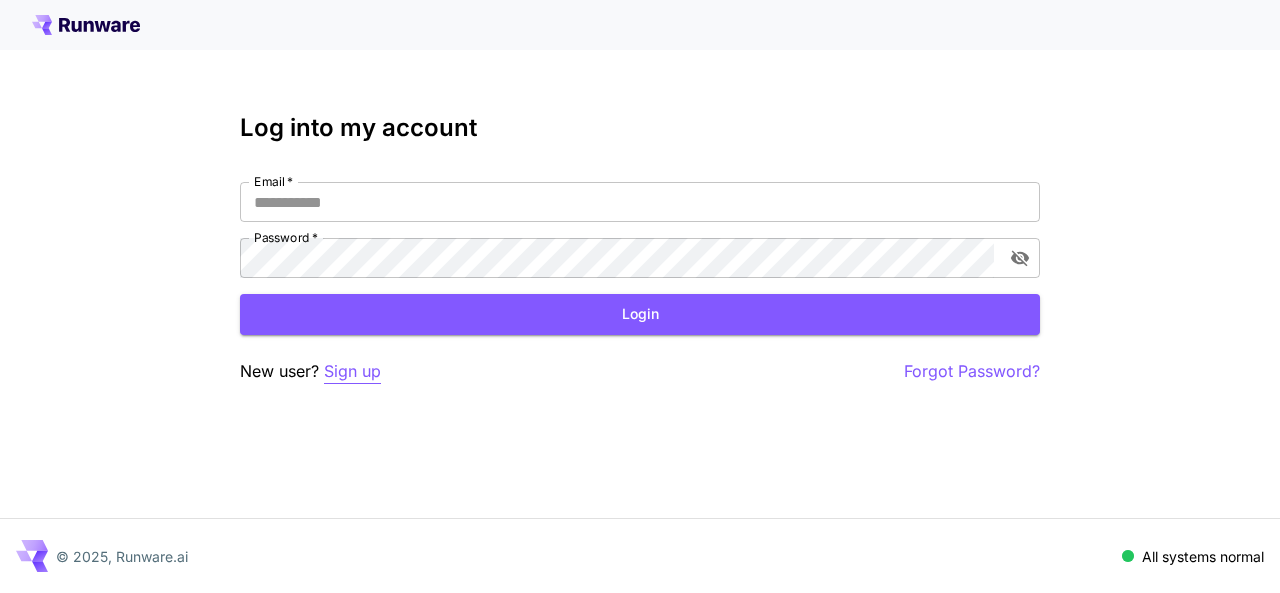 click on "Sign up" at bounding box center (352, 371) 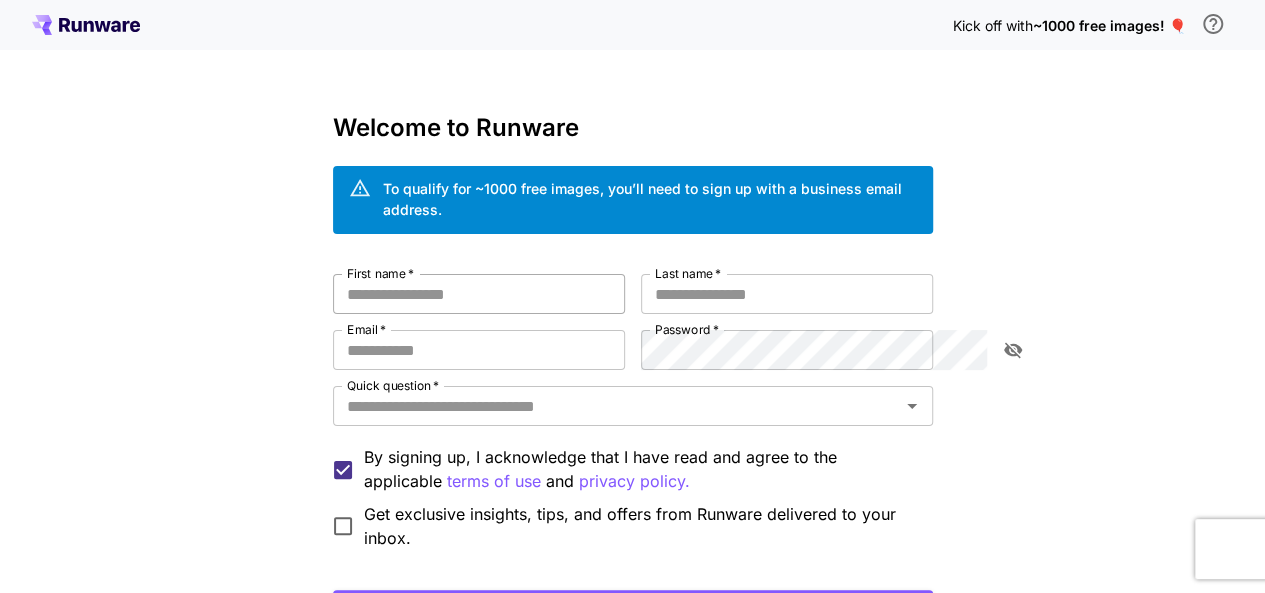 click on "First name   *" at bounding box center [479, 294] 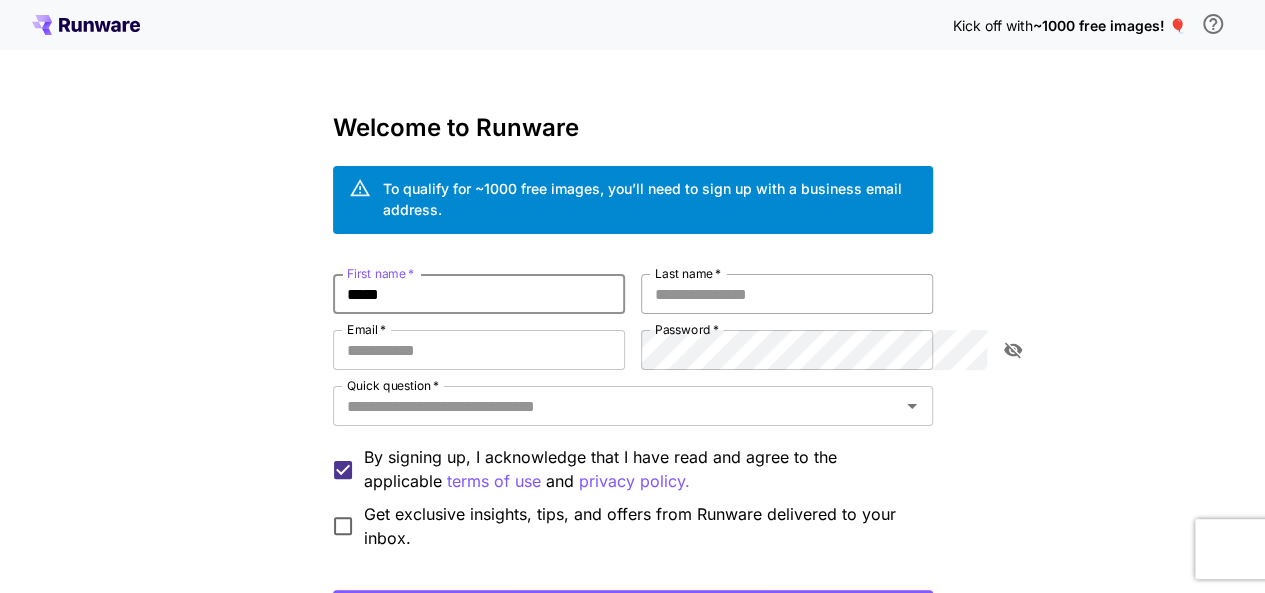 type on "*****" 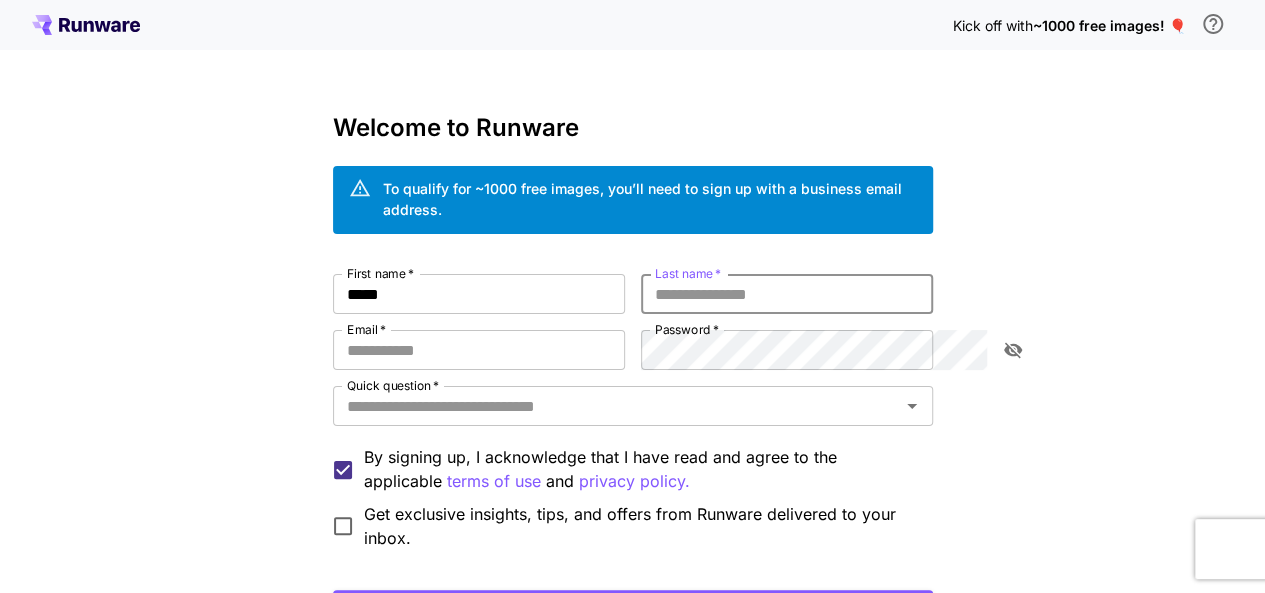 click on "Last name   *" at bounding box center (787, 294) 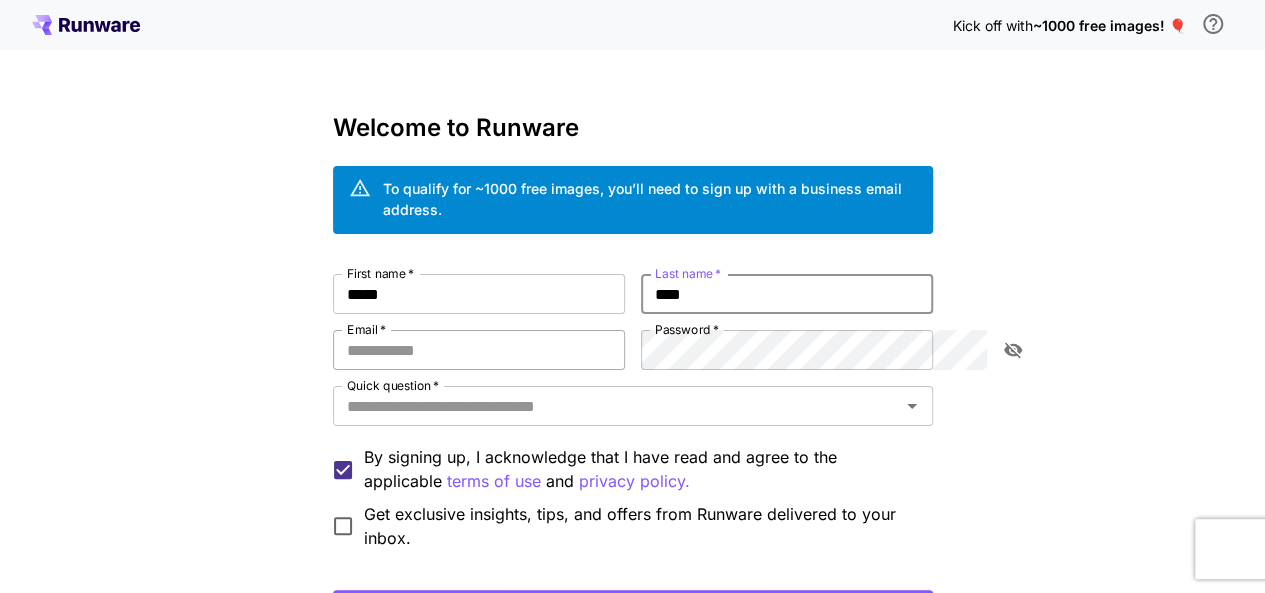 type on "****" 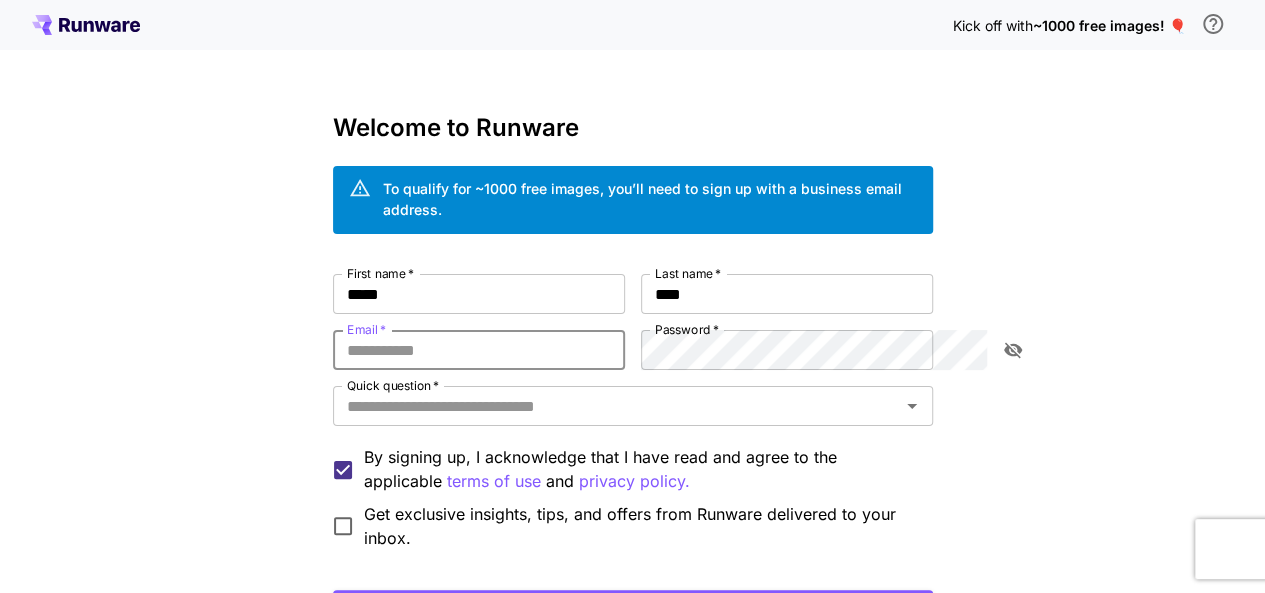 click on "Email   *" at bounding box center [479, 350] 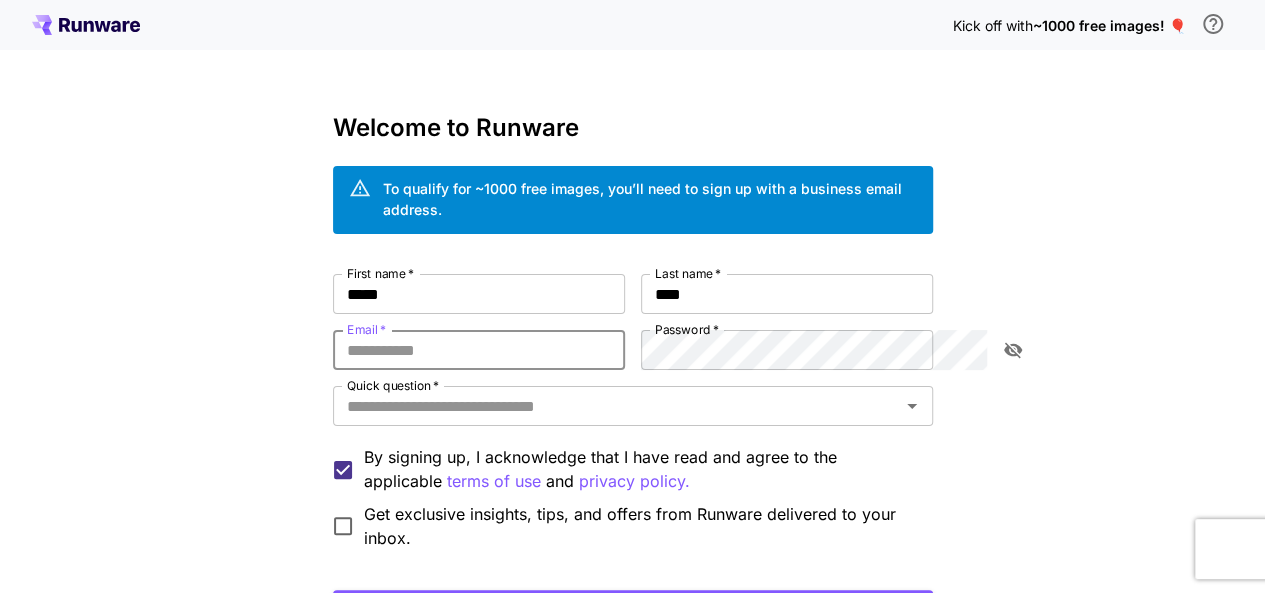 type on "**********" 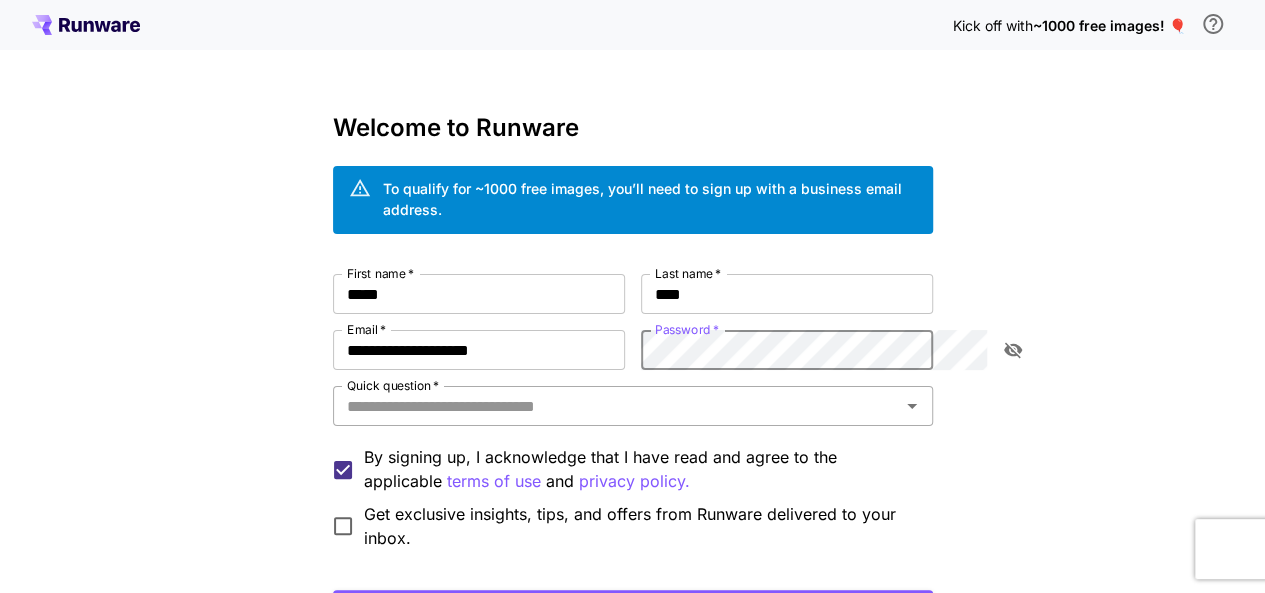 click on "Quick question   *" at bounding box center (616, 406) 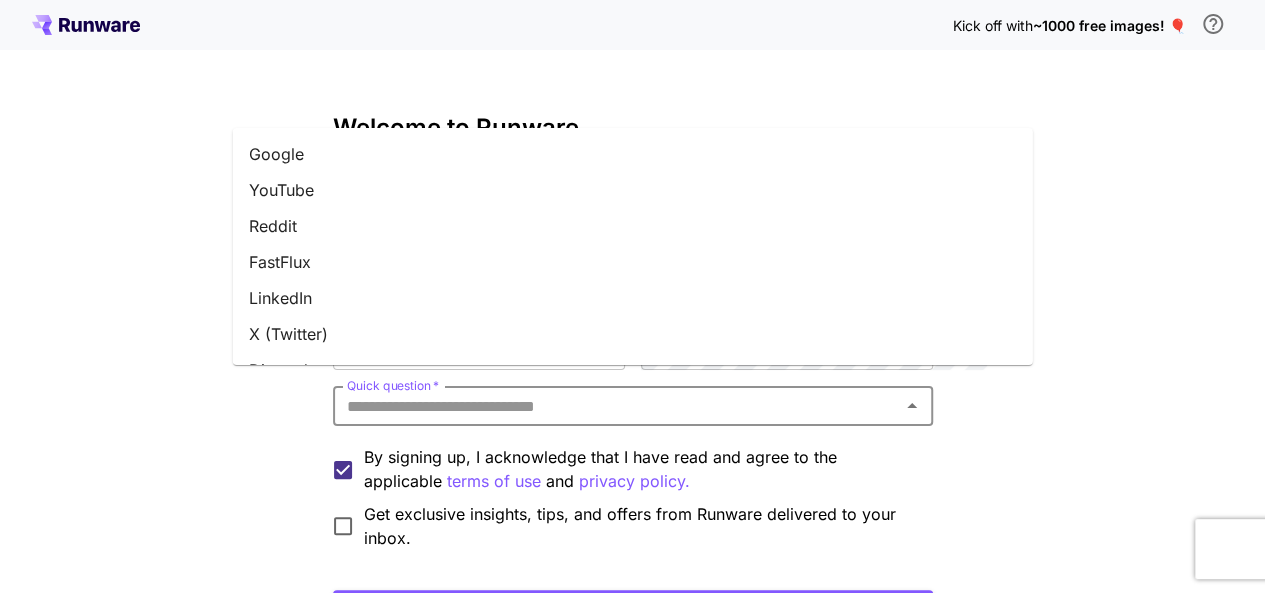 click on "Google" at bounding box center (633, 154) 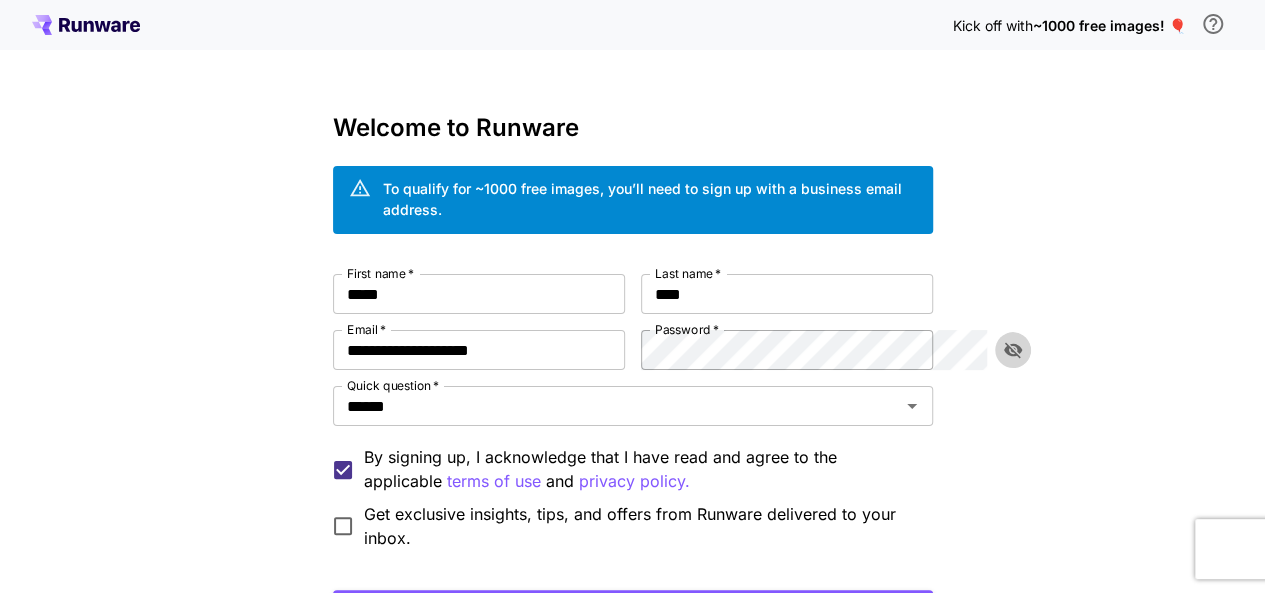 click 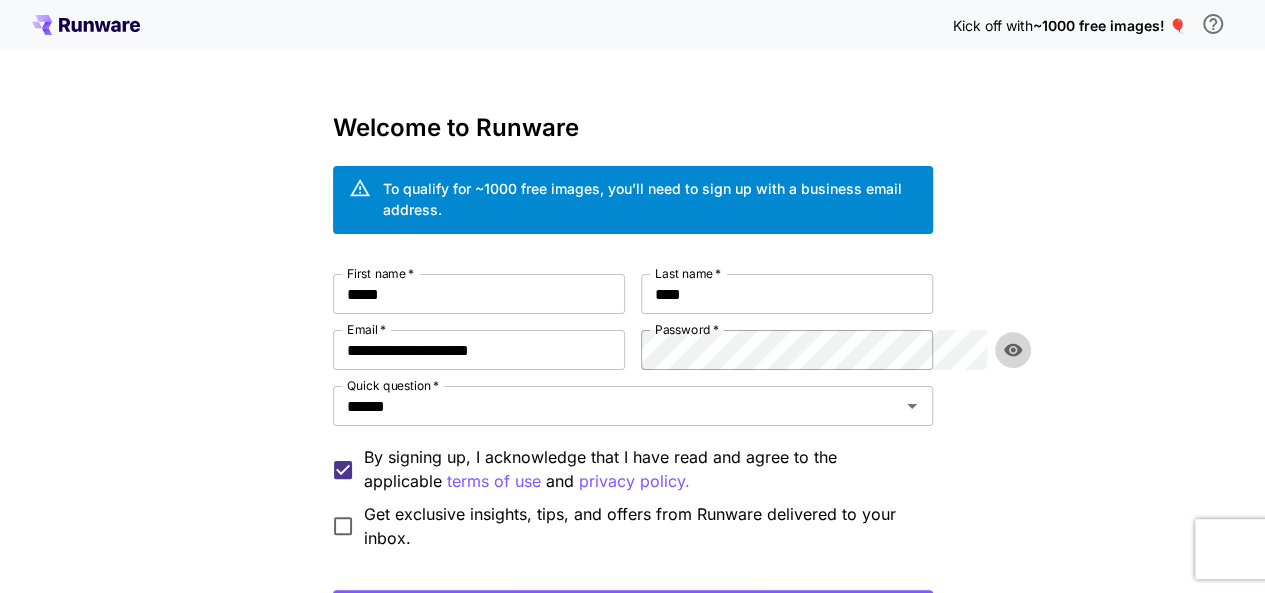 click 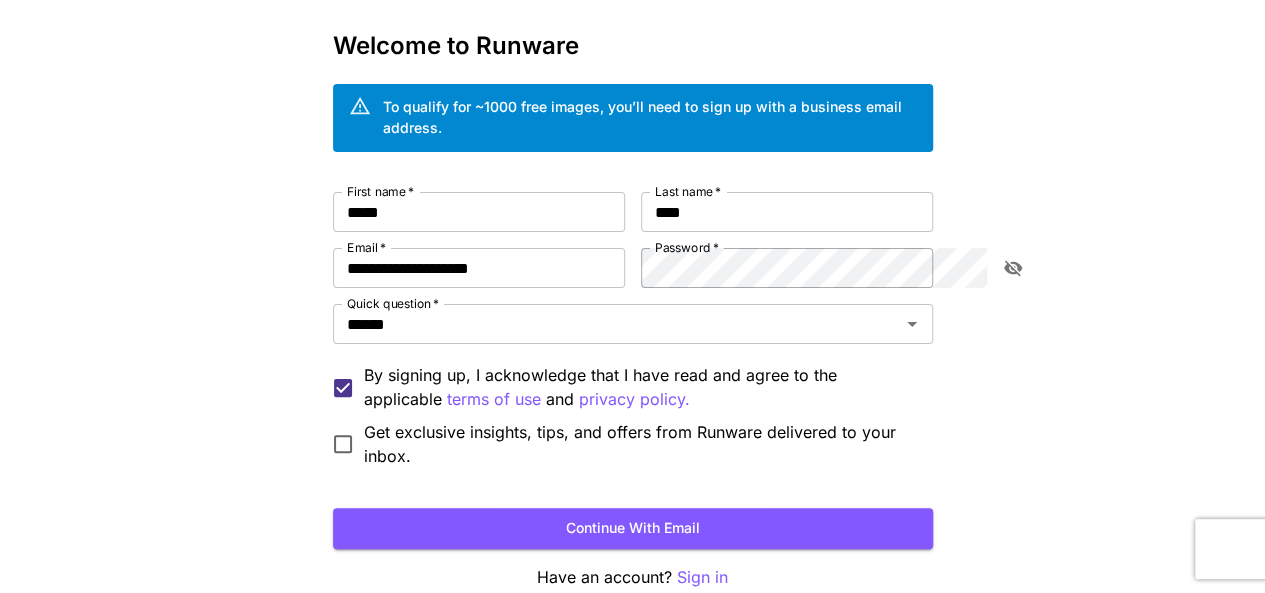 scroll, scrollTop: 94, scrollLeft: 0, axis: vertical 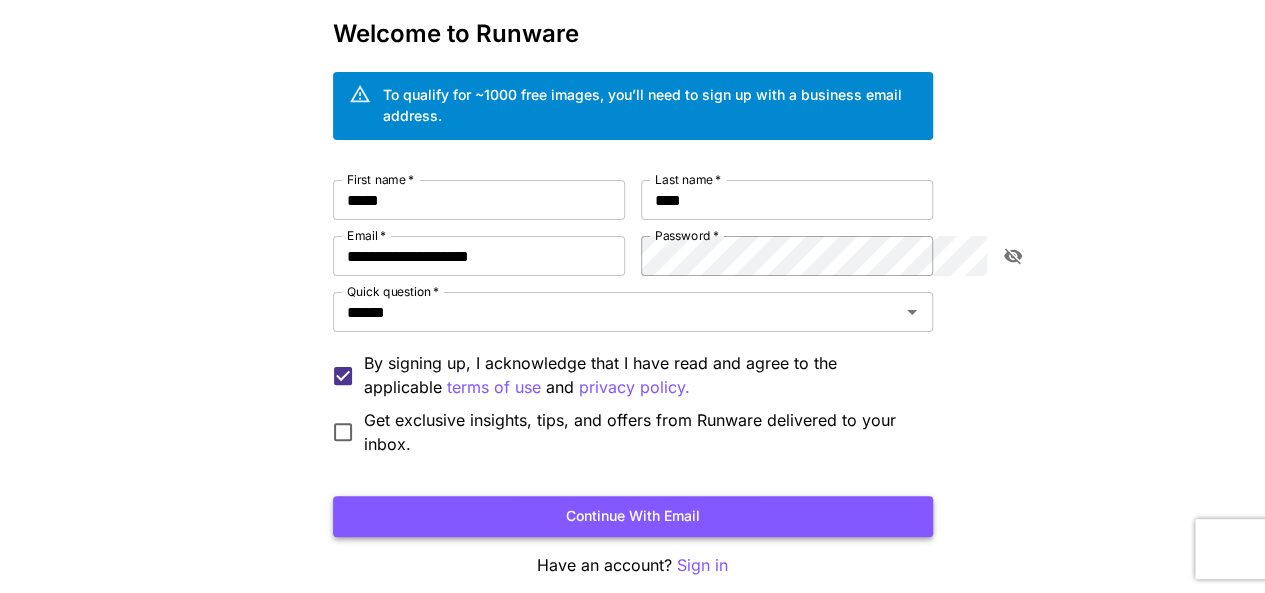 click on "Continue with email" at bounding box center [633, 516] 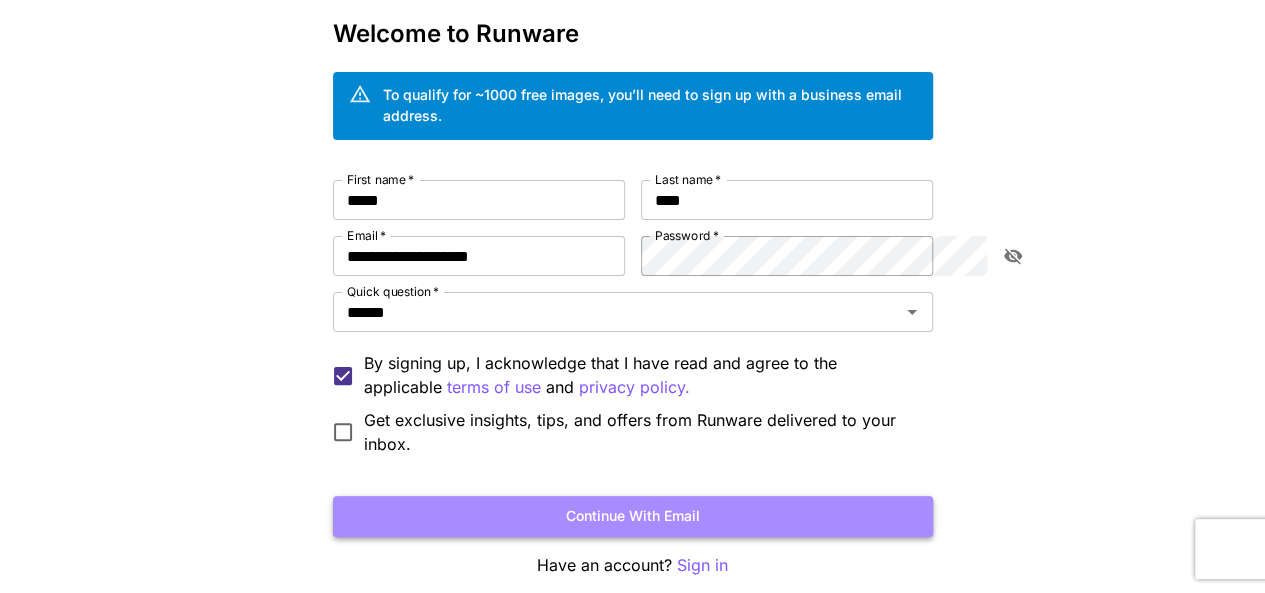 click on "Continue with email" at bounding box center (633, 516) 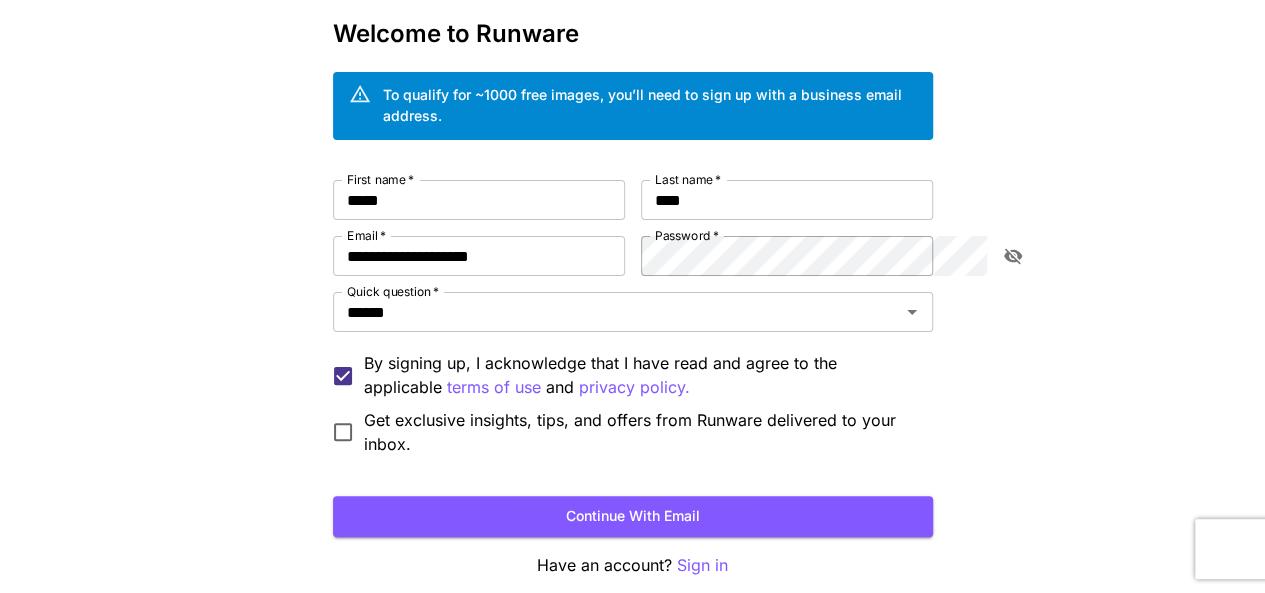 scroll, scrollTop: 0, scrollLeft: 0, axis: both 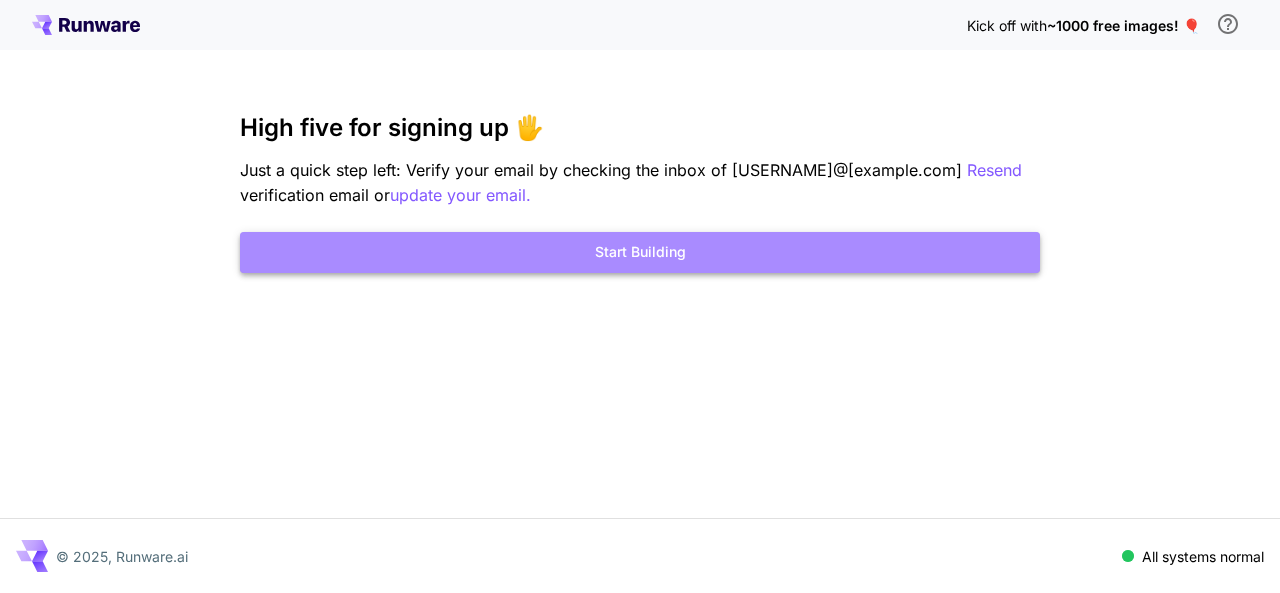 click on "Start Building" at bounding box center [640, 252] 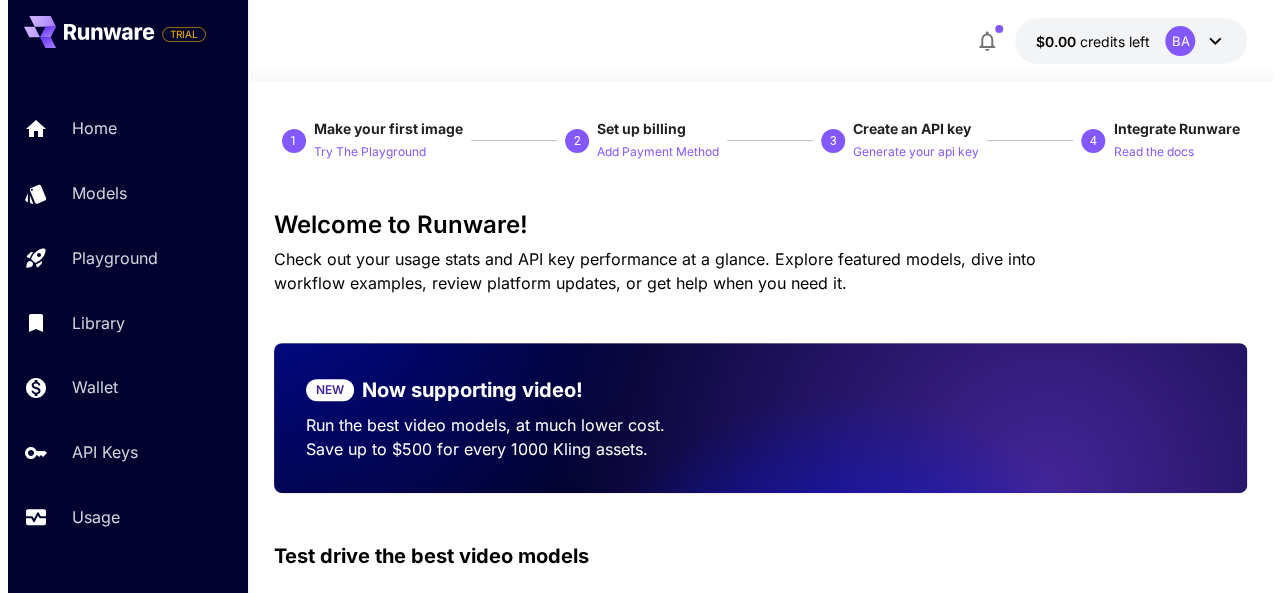 scroll, scrollTop: 0, scrollLeft: 0, axis: both 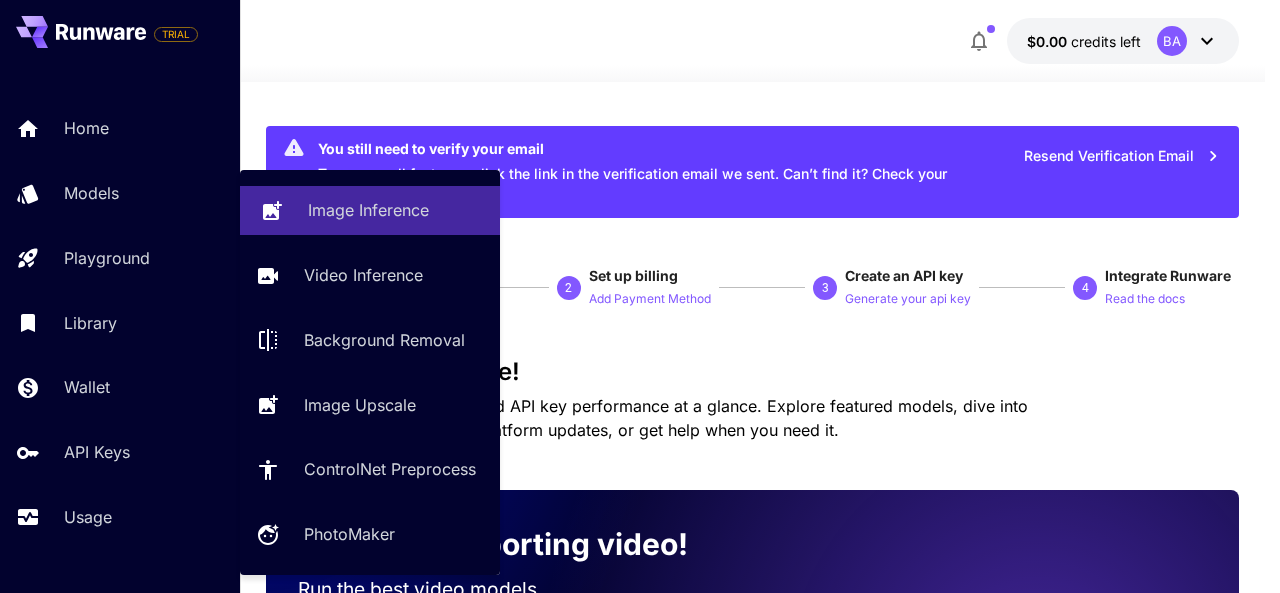 click on "Image Inference" at bounding box center [370, 210] 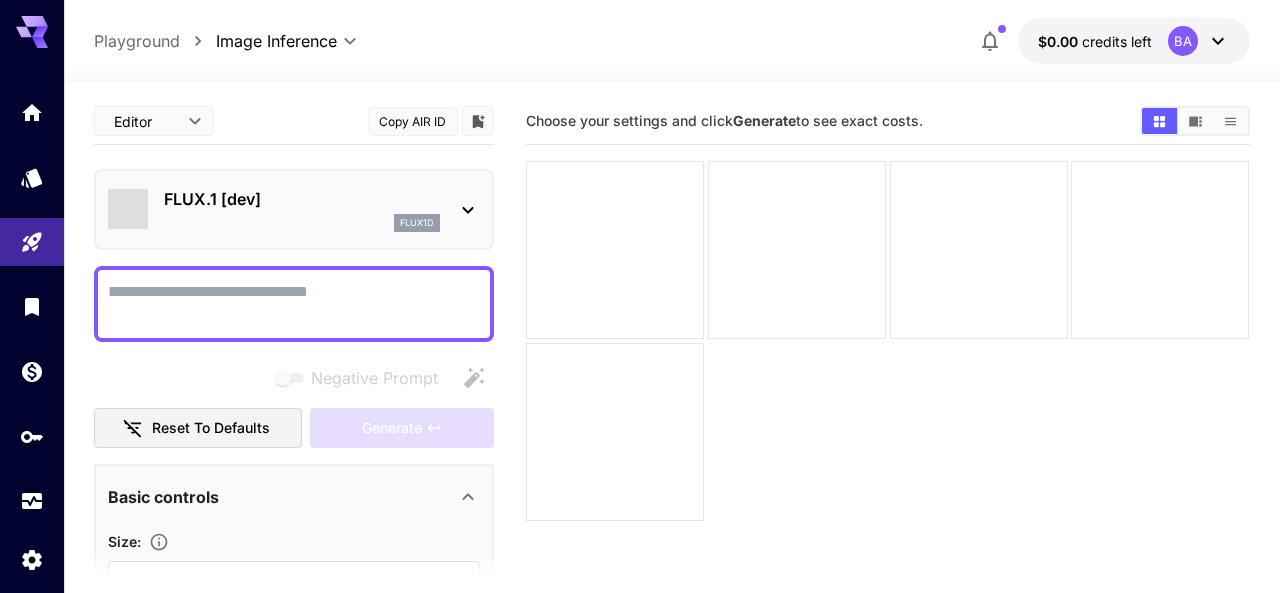 type on "**********" 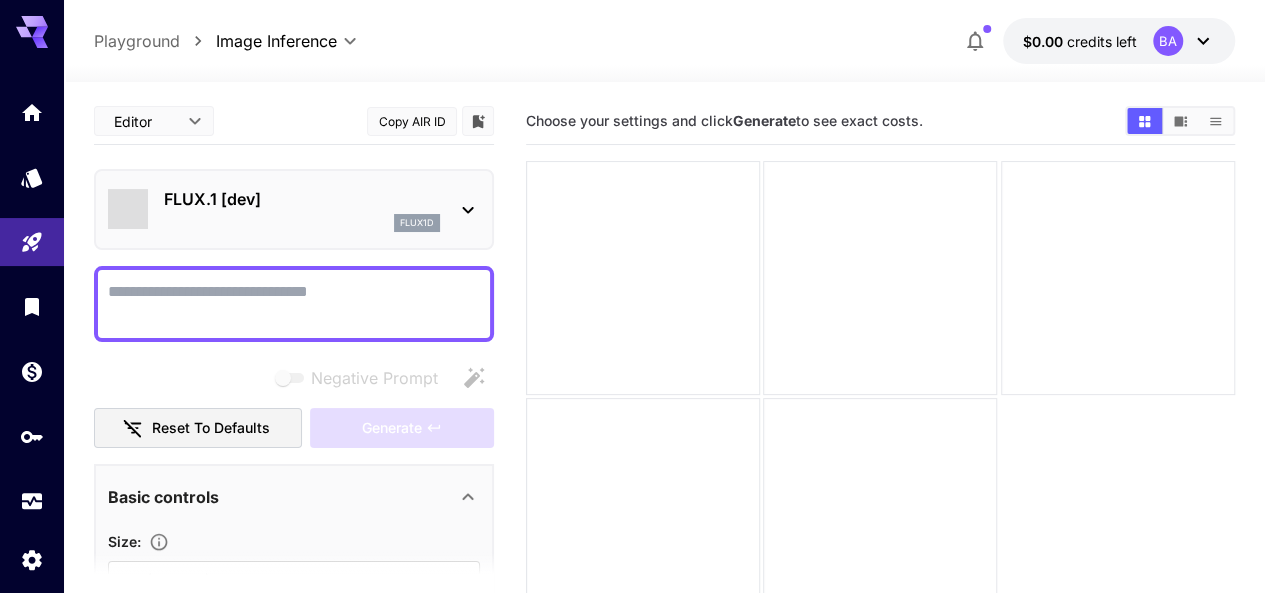 click 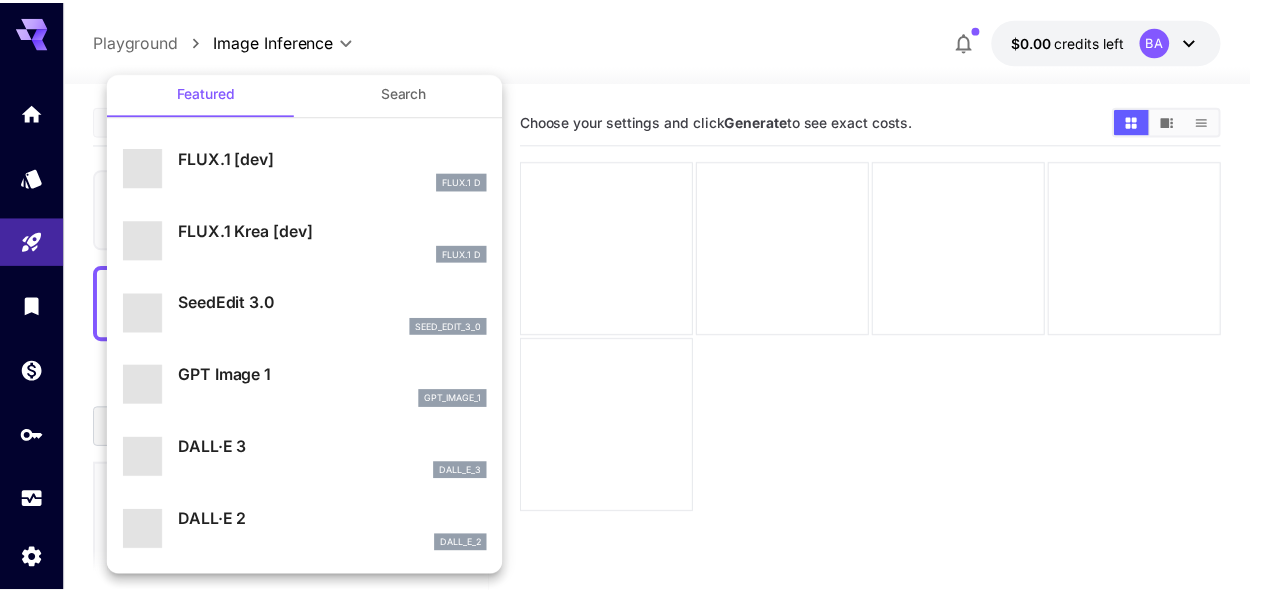scroll, scrollTop: 0, scrollLeft: 0, axis: both 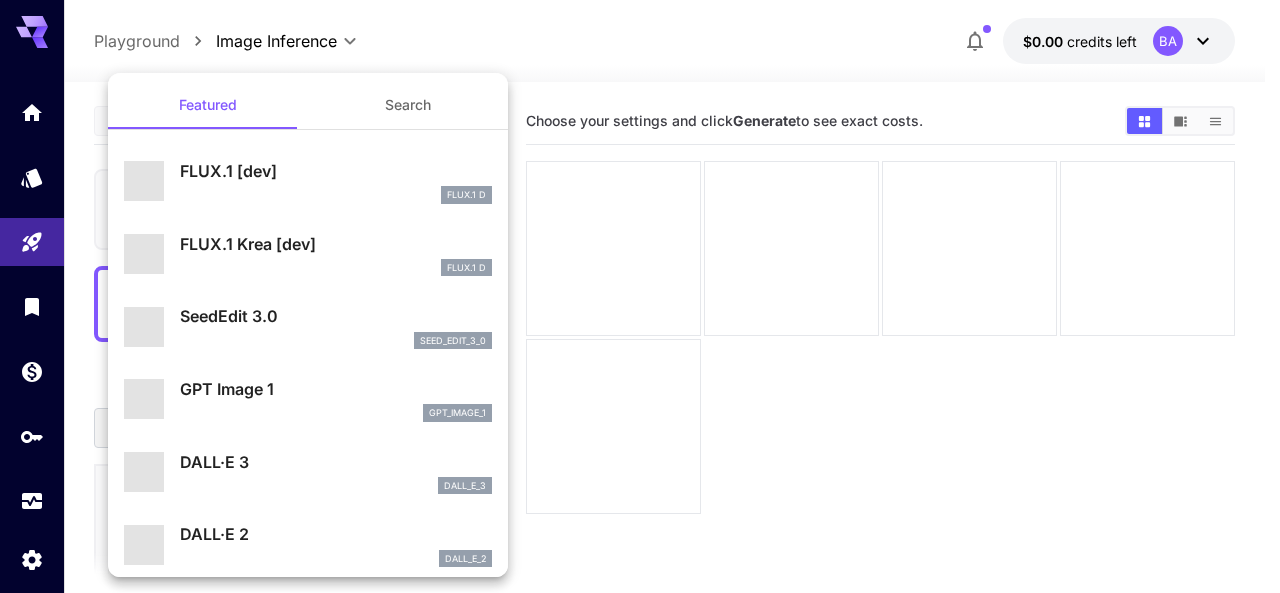 click at bounding box center (640, 296) 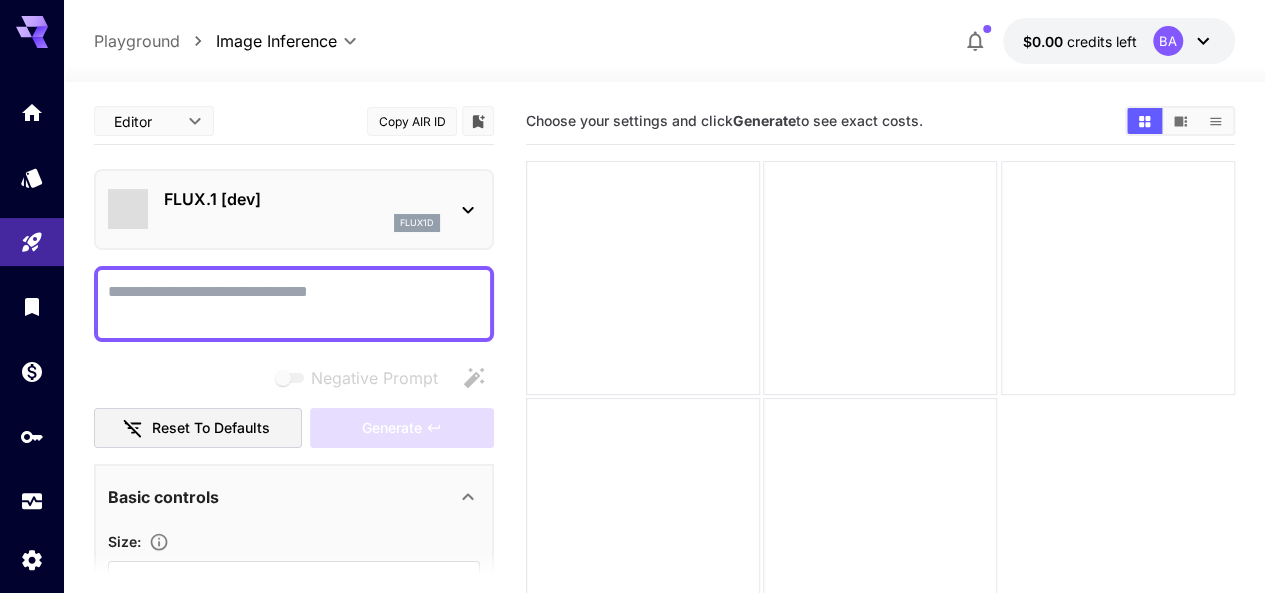 click on "Negative Prompt" at bounding box center (294, 304) 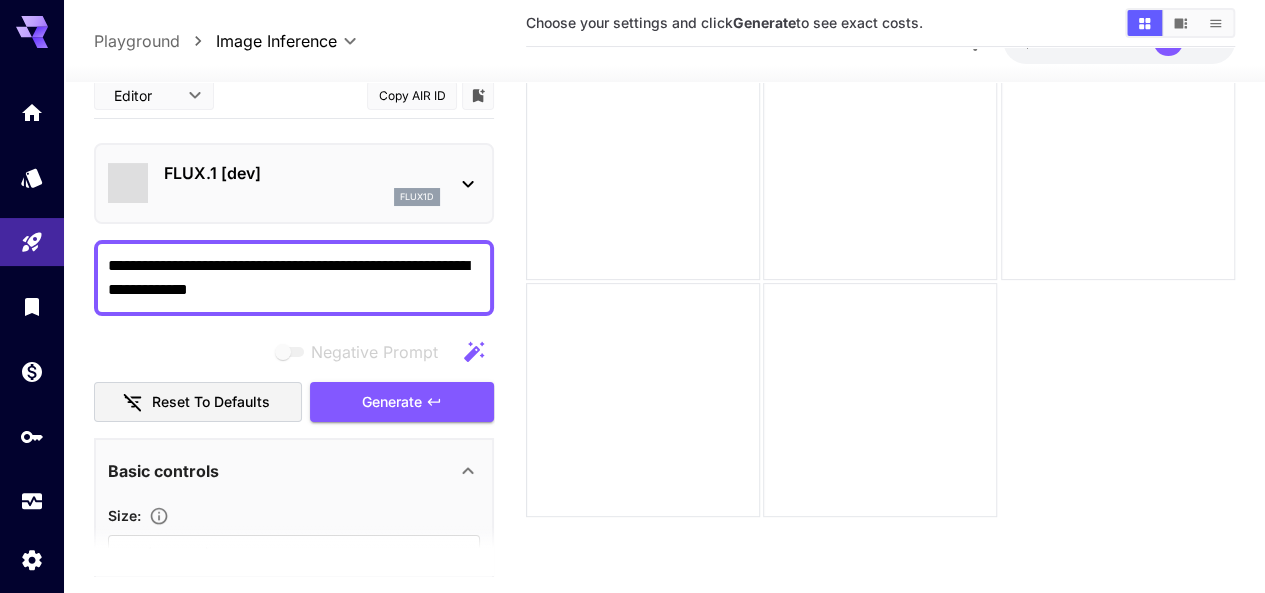 scroll, scrollTop: 158, scrollLeft: 0, axis: vertical 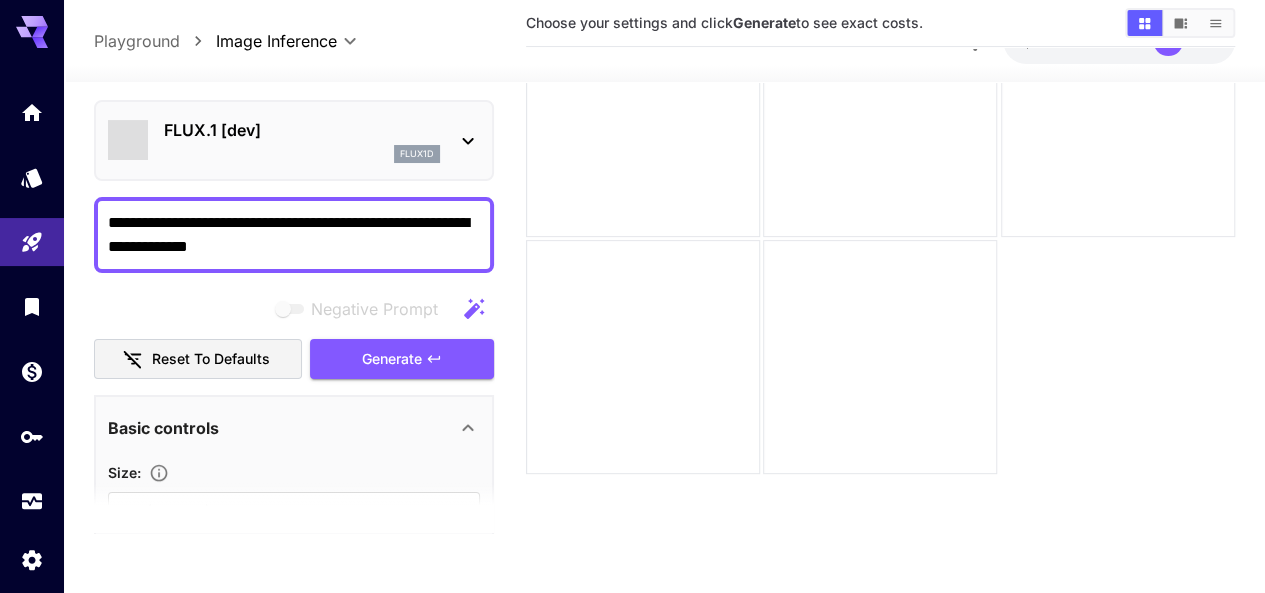 type on "**********" 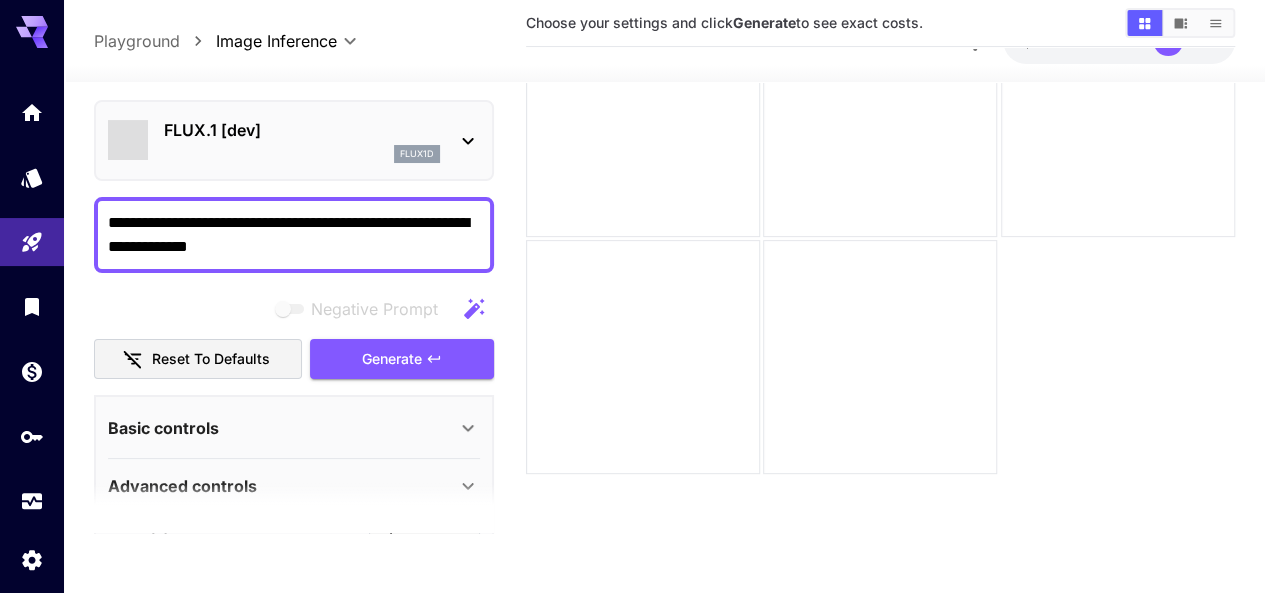 click 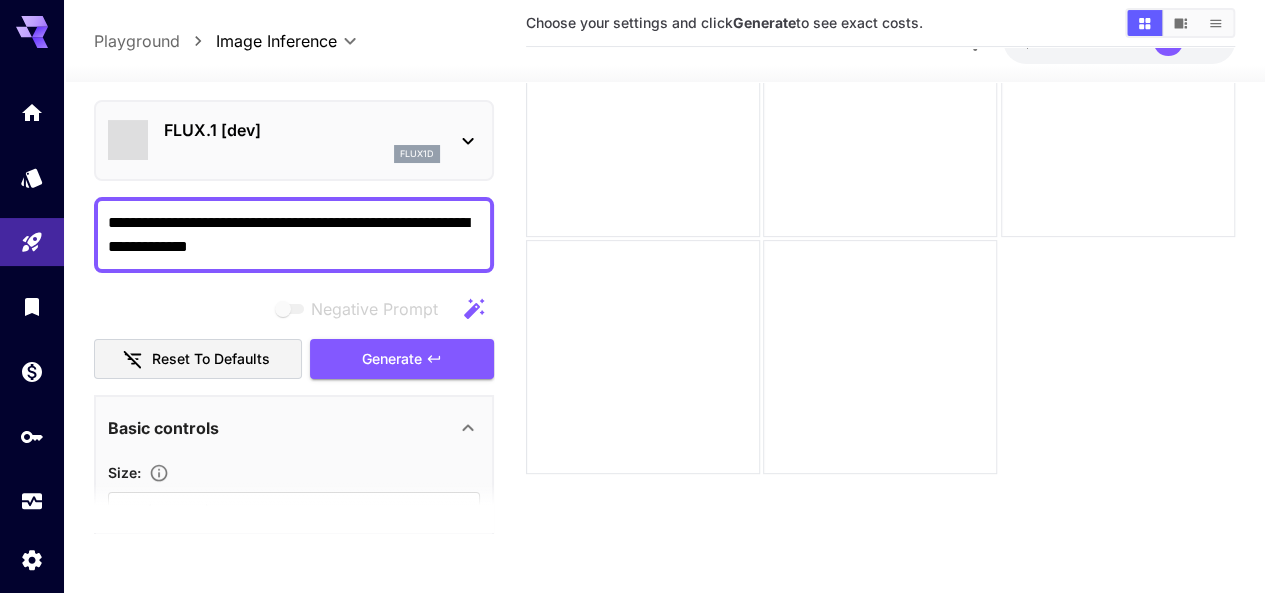 click on "**********" at bounding box center (664, 244) 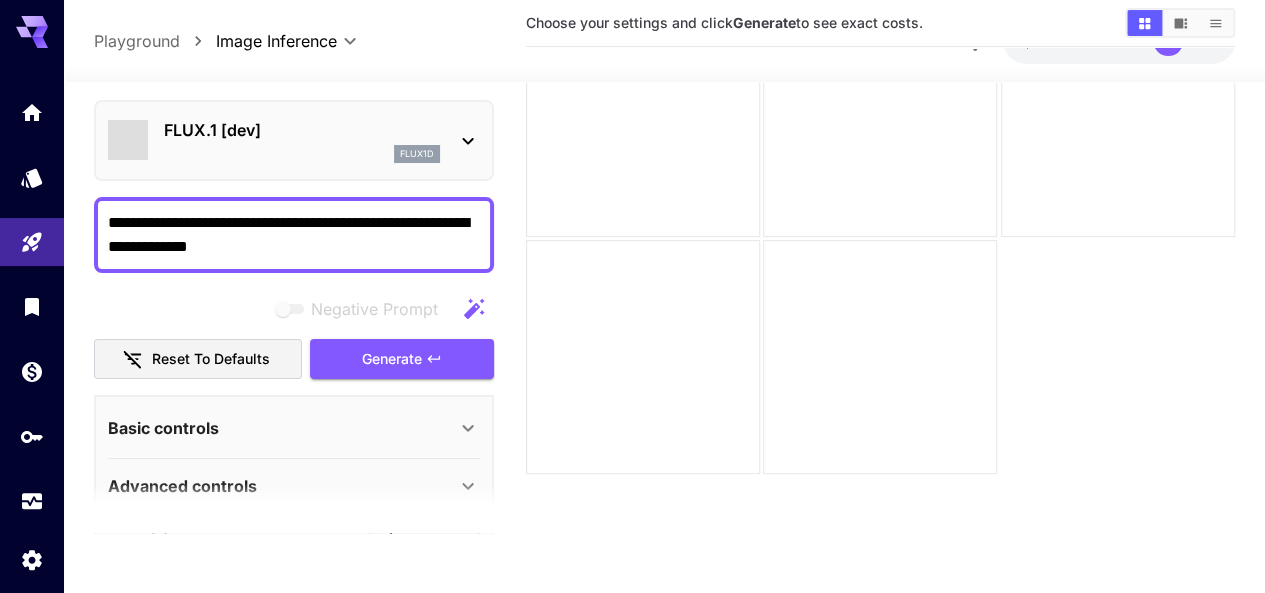 click 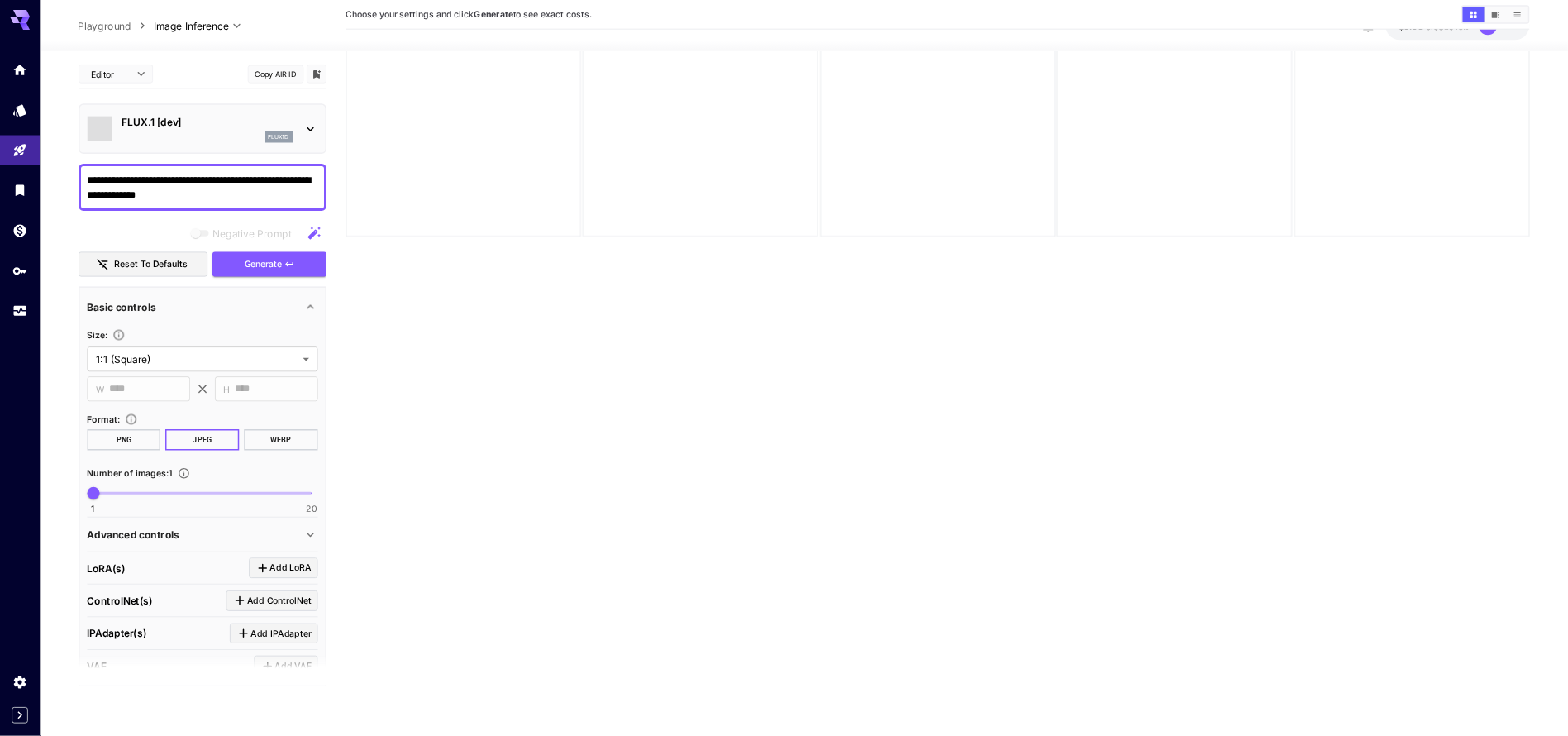 scroll, scrollTop: 131, scrollLeft: 0, axis: vertical 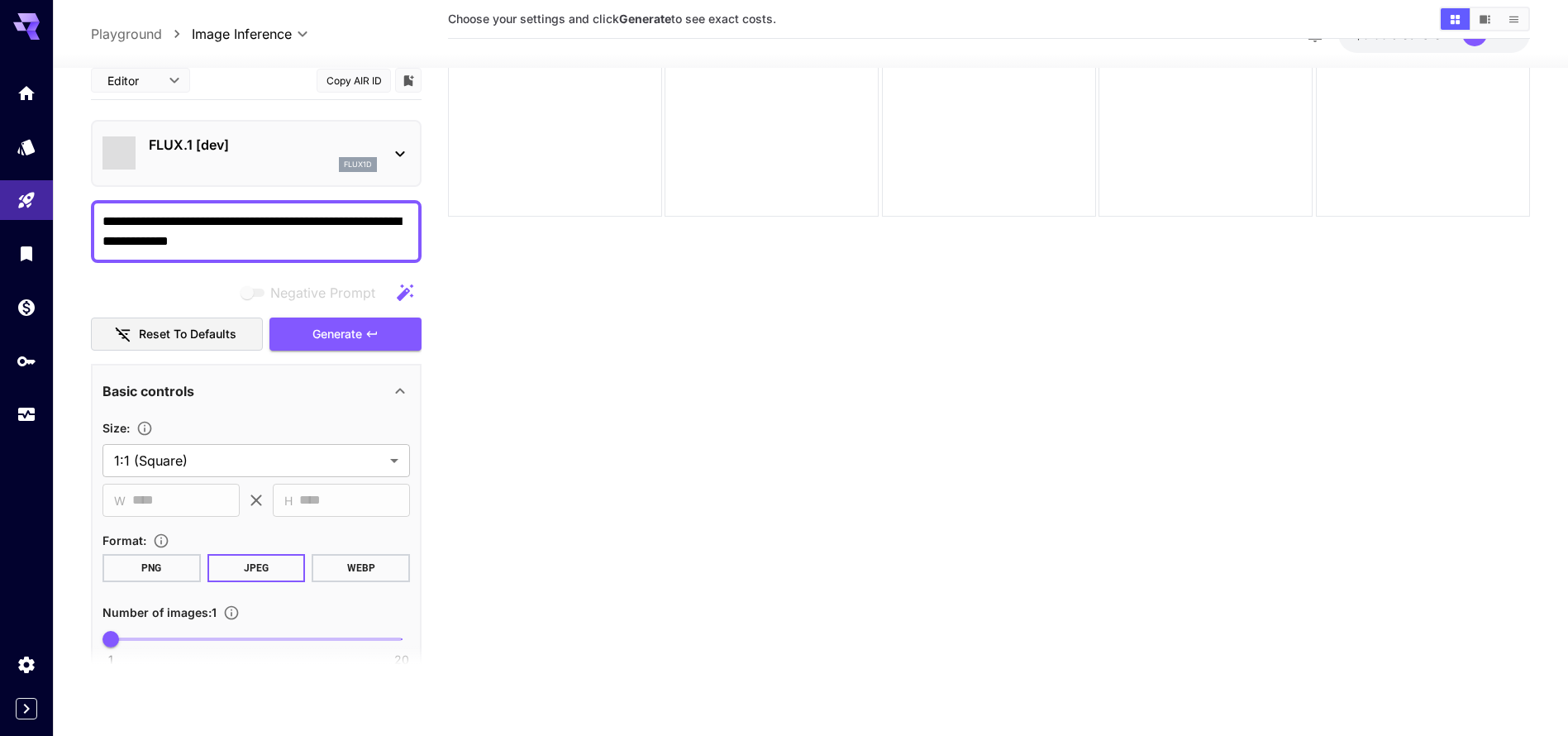 click on "**********" at bounding box center (784, 303) 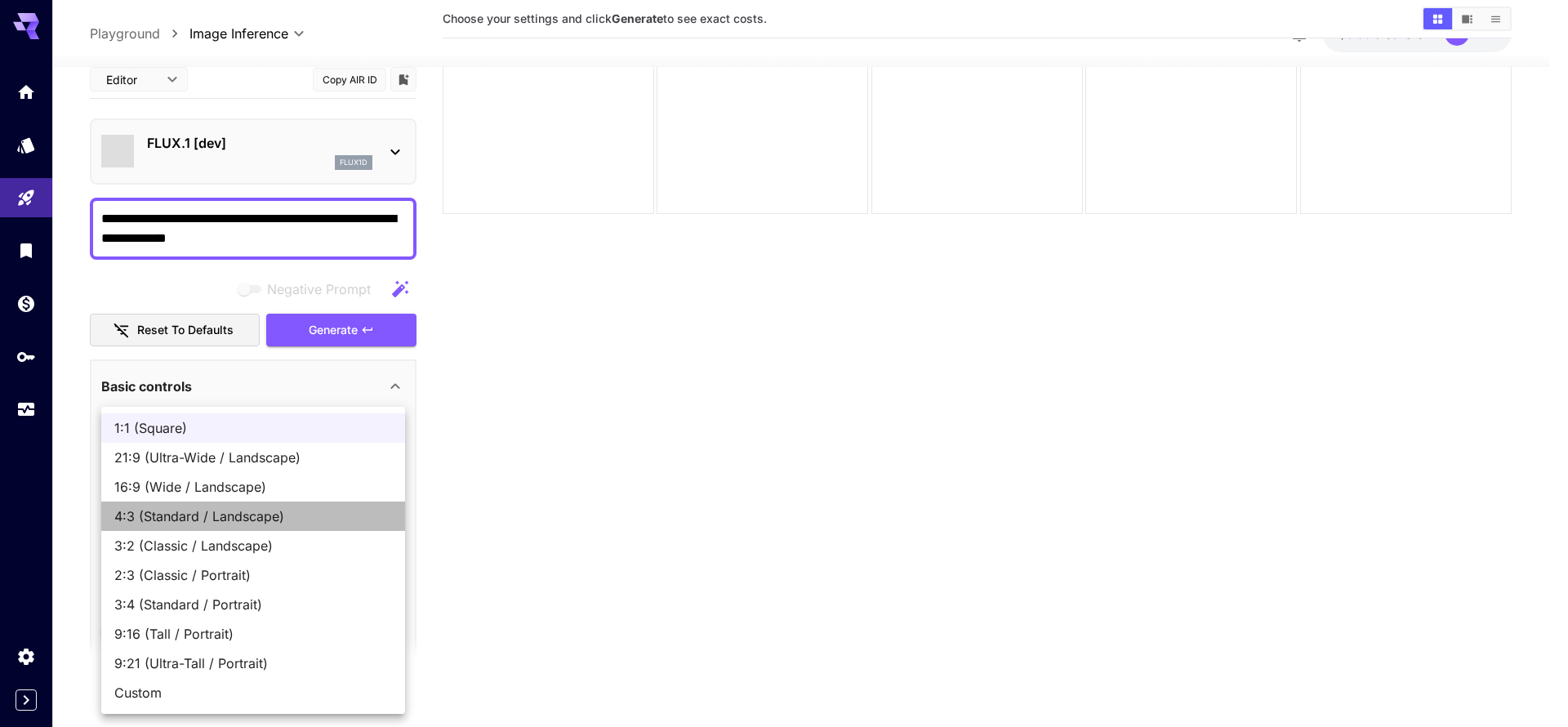 click on "4:3 (Standard / Landscape)" at bounding box center (253, 516) 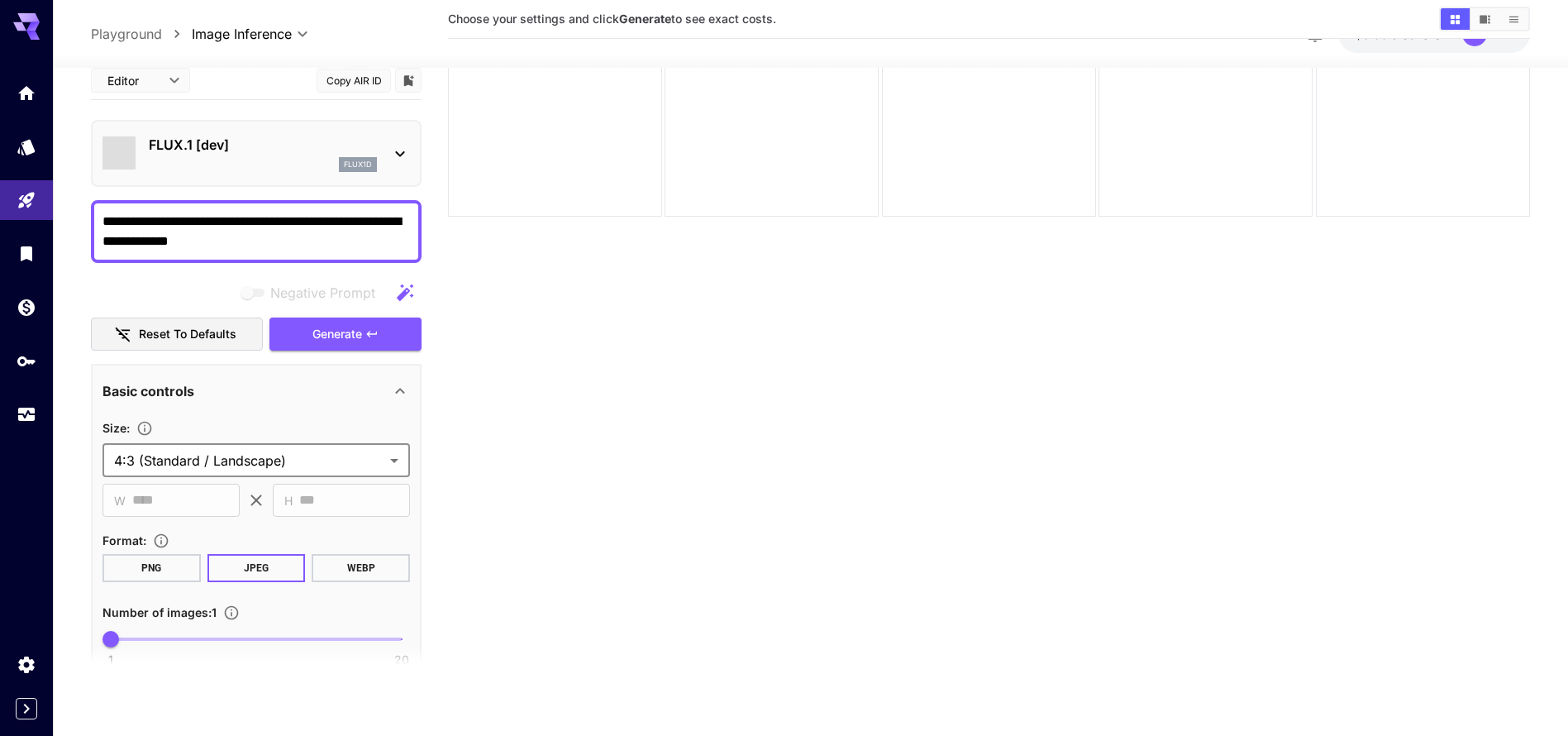 click at bounding box center (256, 638) 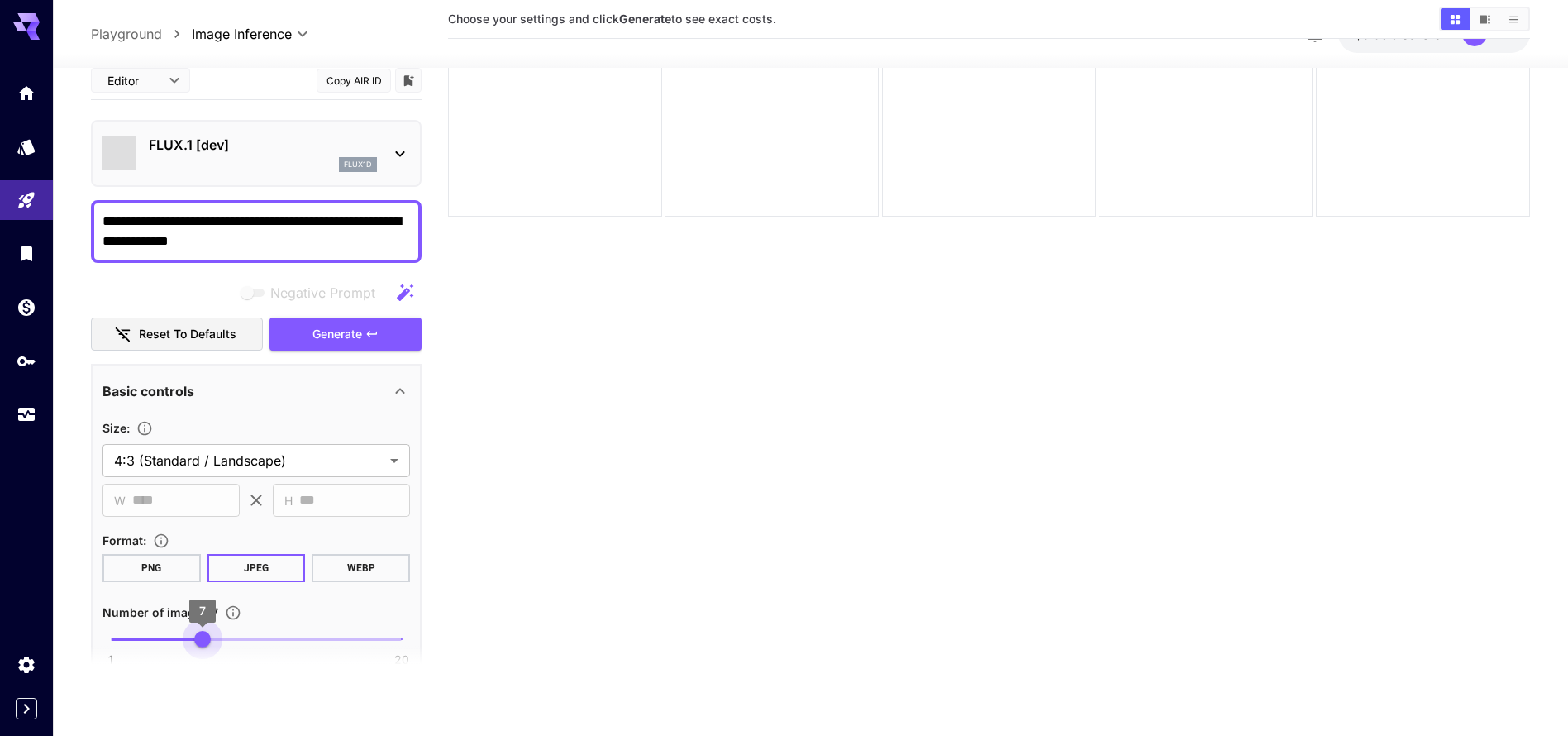 type on "*" 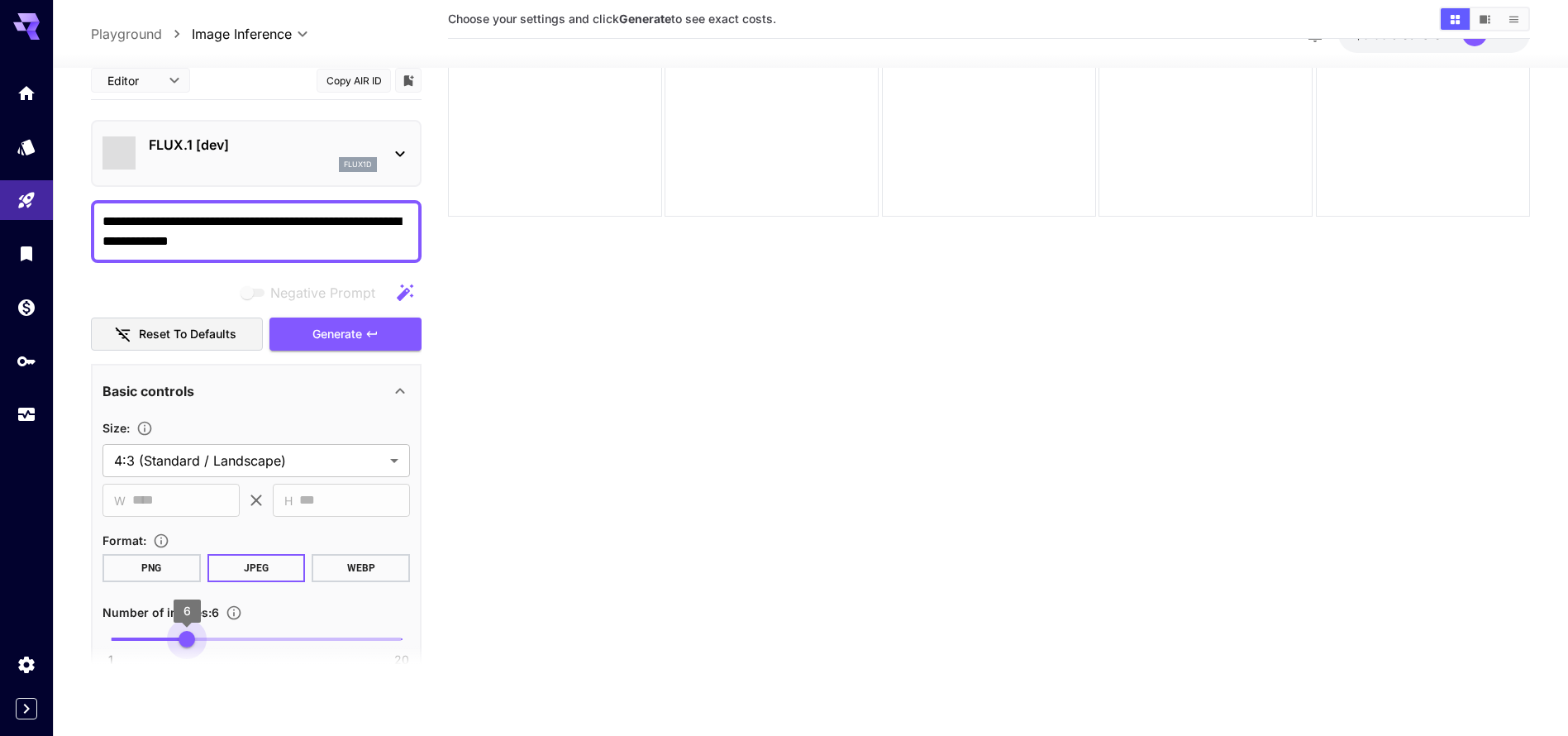 drag, startPoint x: 143, startPoint y: 637, endPoint x: 190, endPoint y: 633, distance: 47.16991 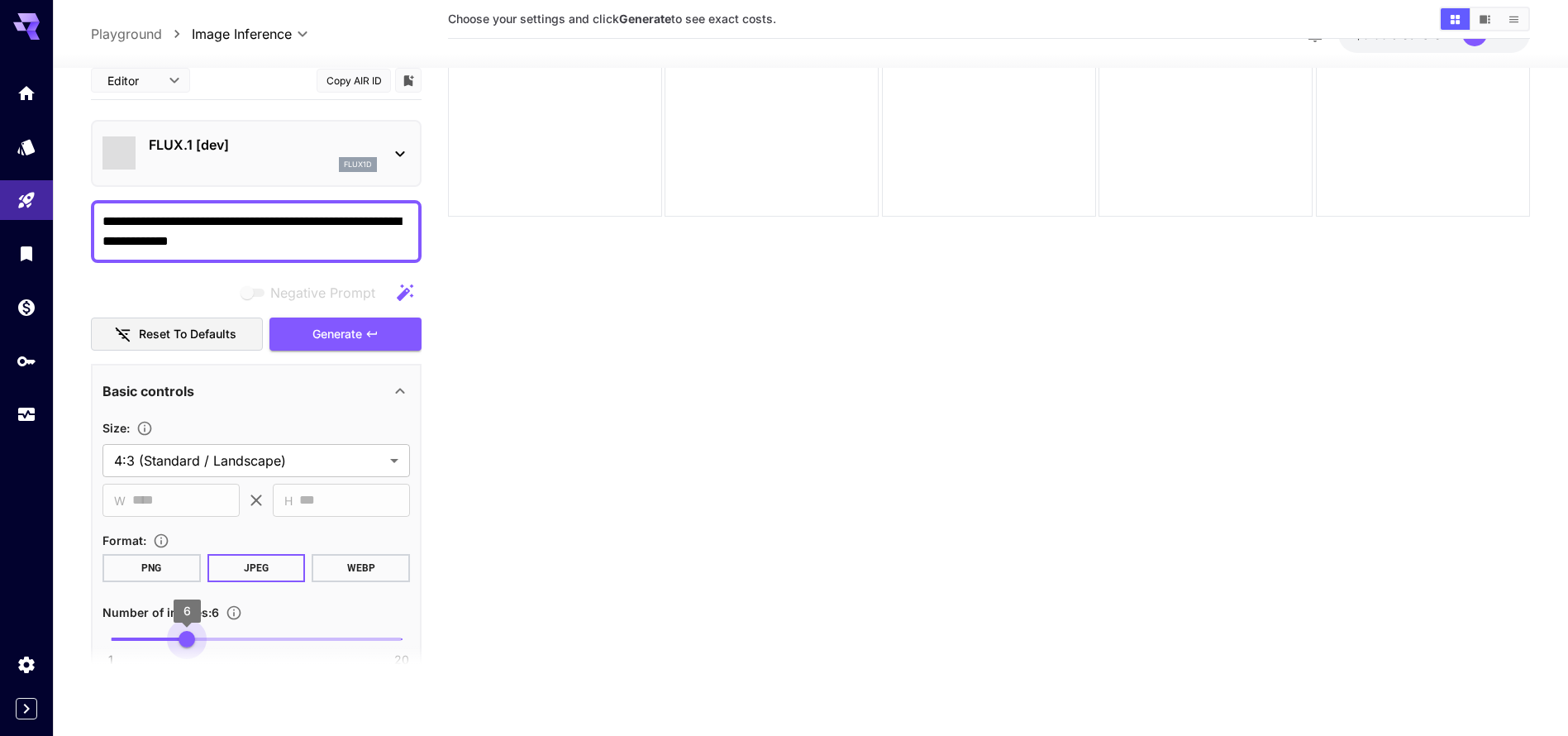 click on "6" at bounding box center [187, 638] 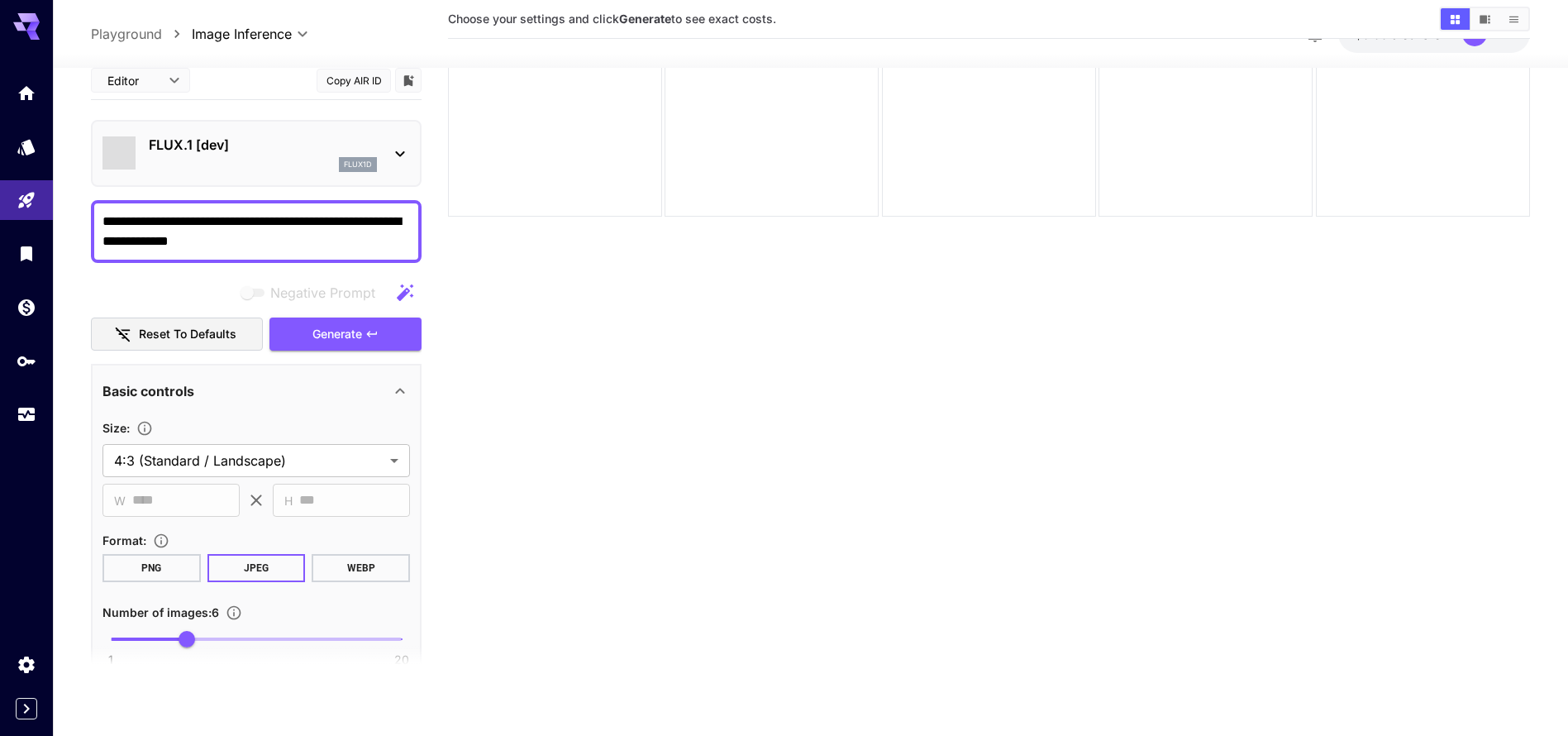 click 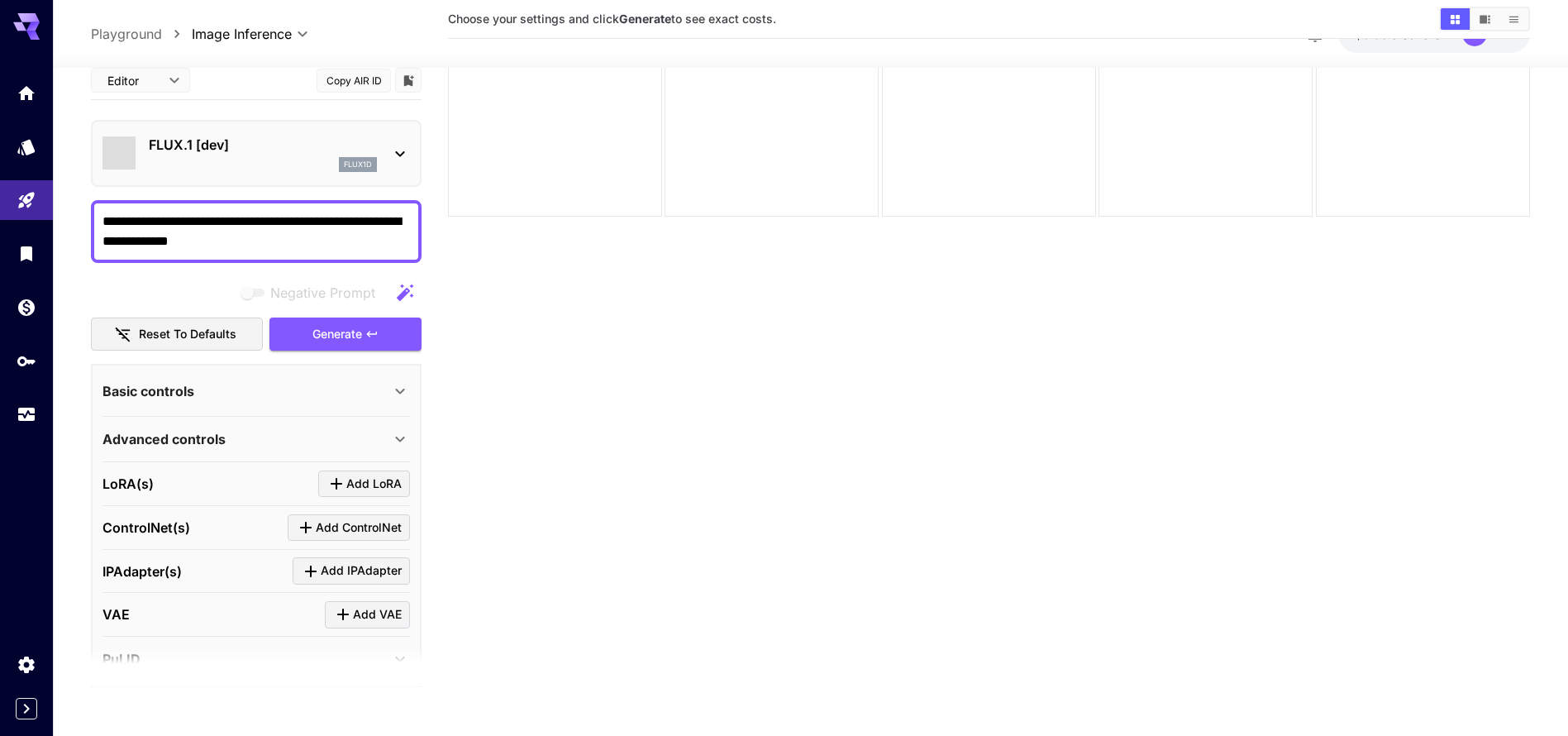 click 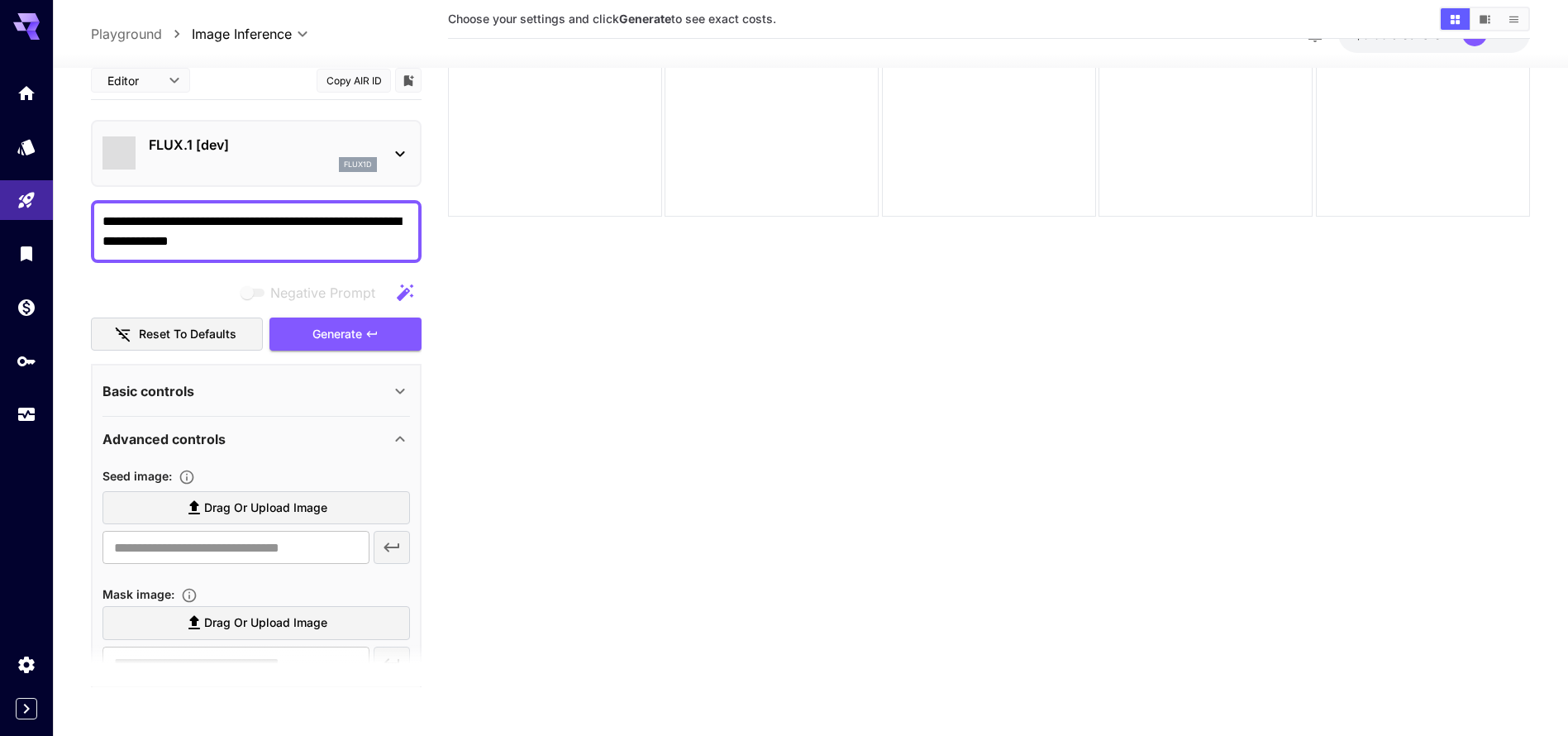 click on "**********" at bounding box center [256, 979] 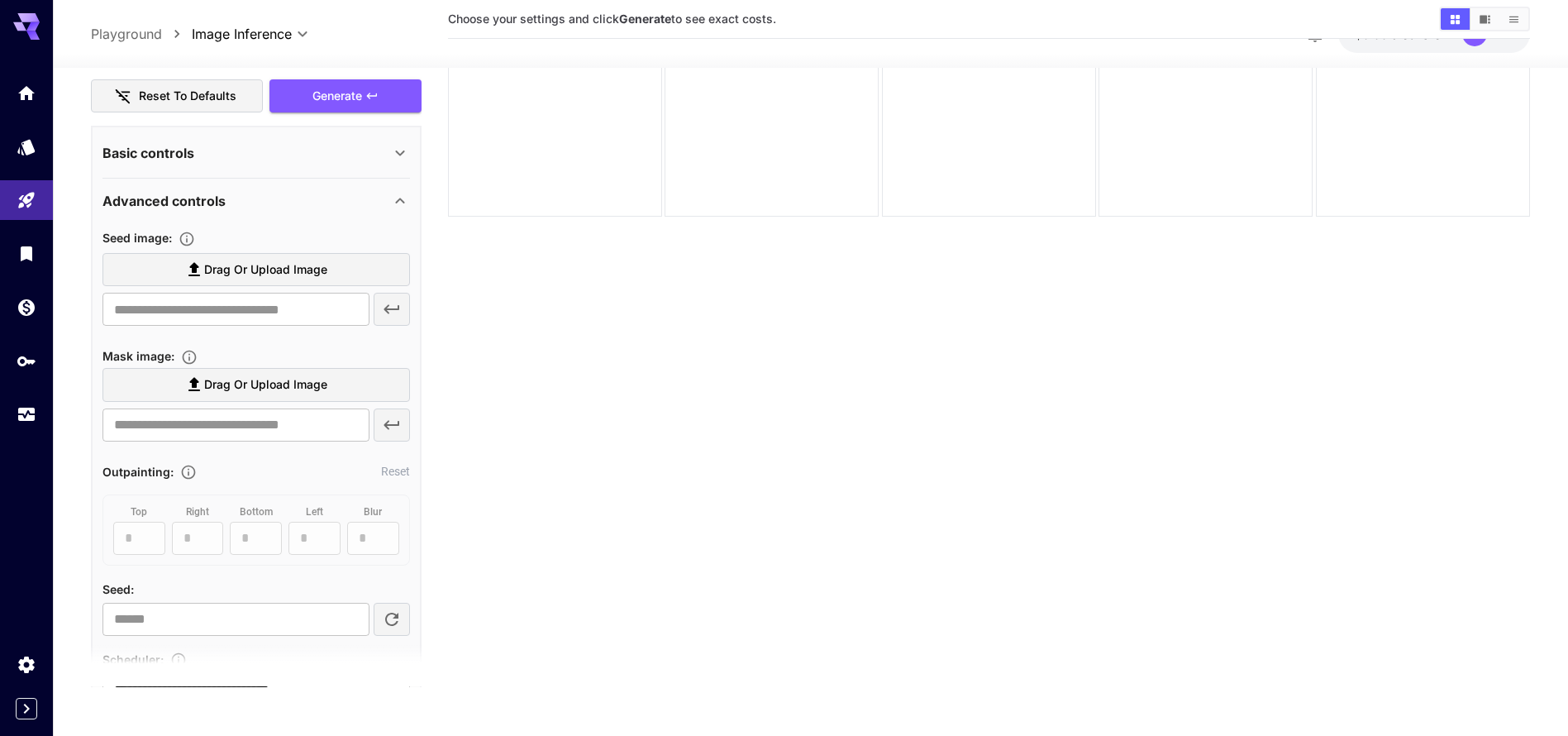 scroll, scrollTop: 205, scrollLeft: 0, axis: vertical 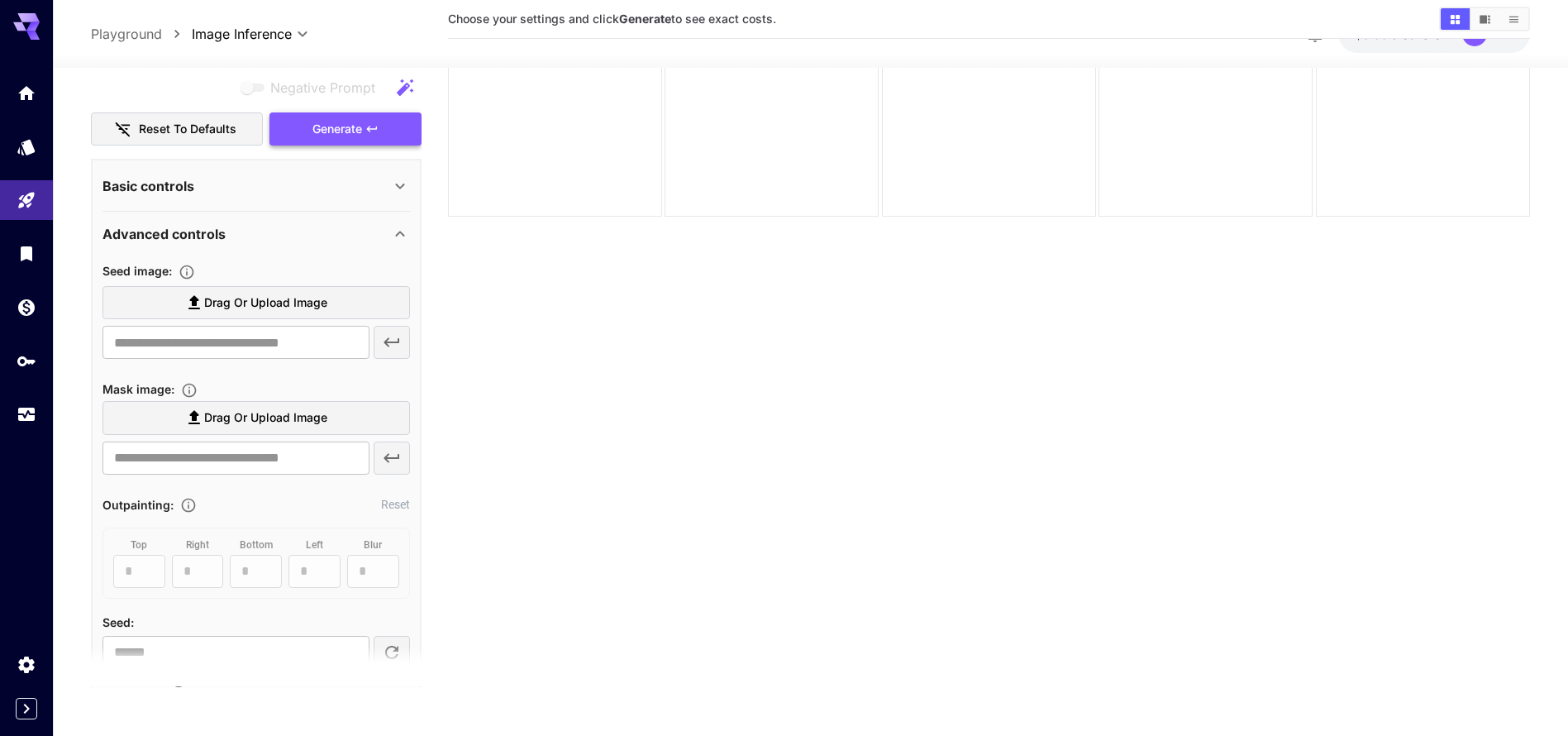 click on "Generate" at bounding box center (346, 128) 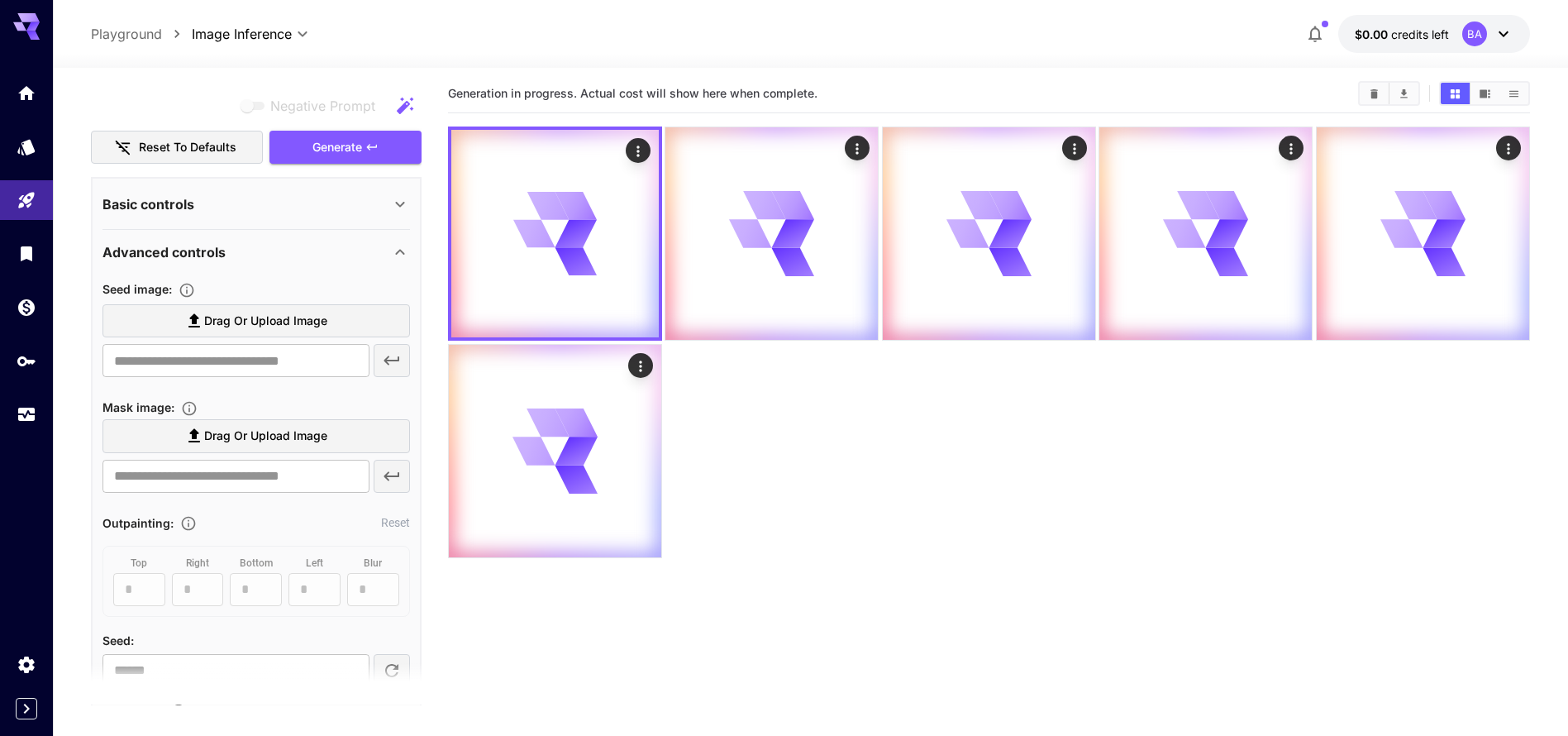 scroll, scrollTop: 0, scrollLeft: 0, axis: both 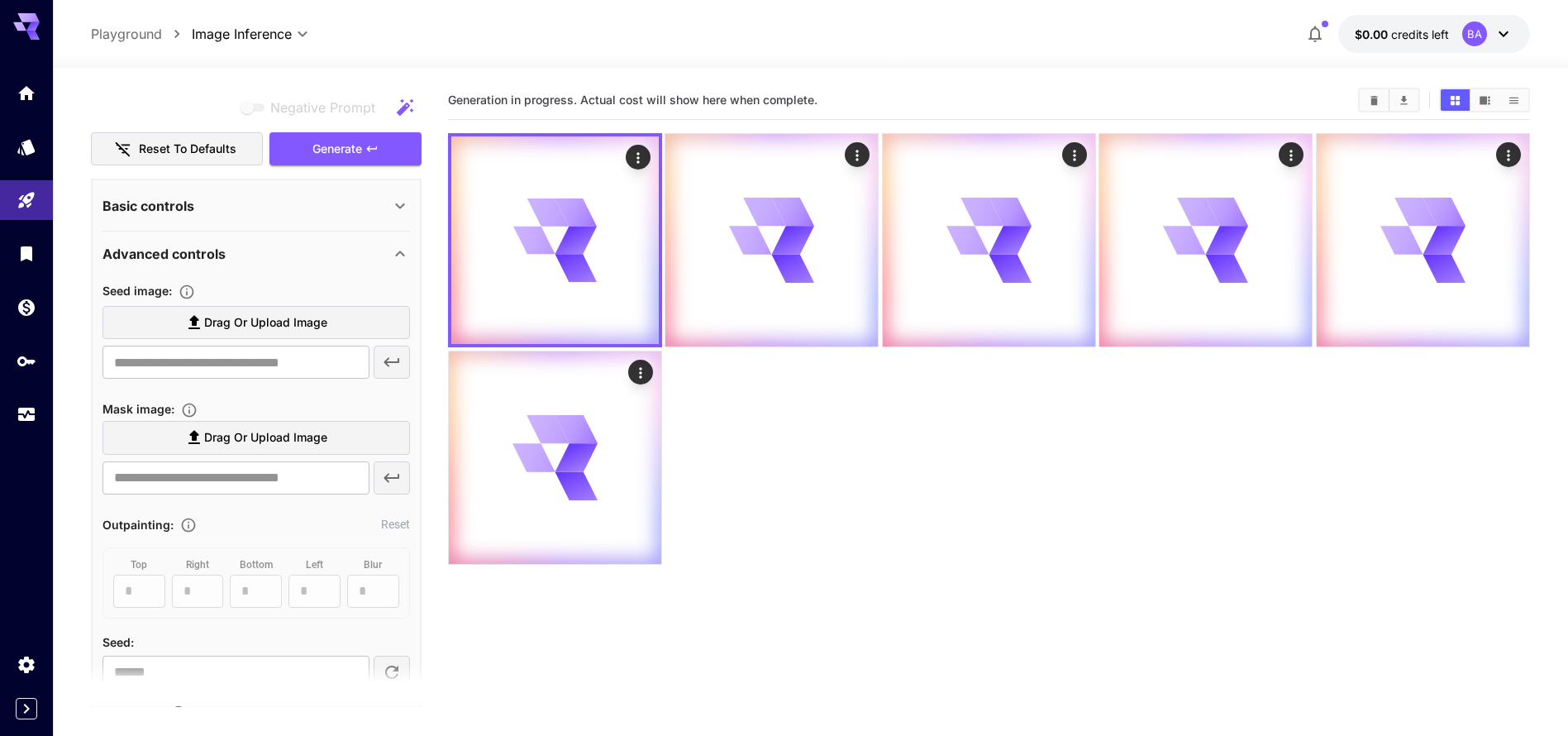 click on "**********" at bounding box center (810, 456) 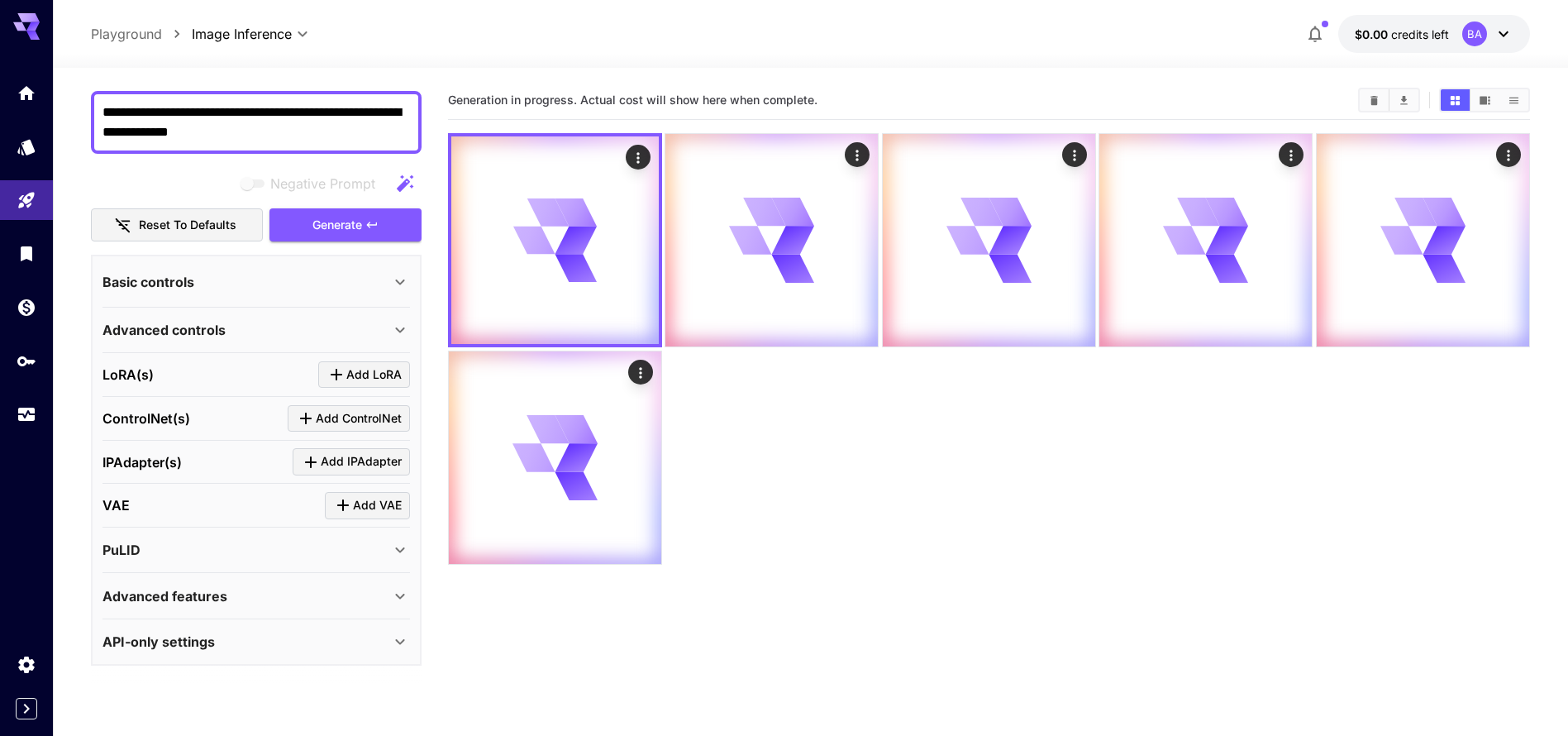 scroll, scrollTop: 129, scrollLeft: 0, axis: vertical 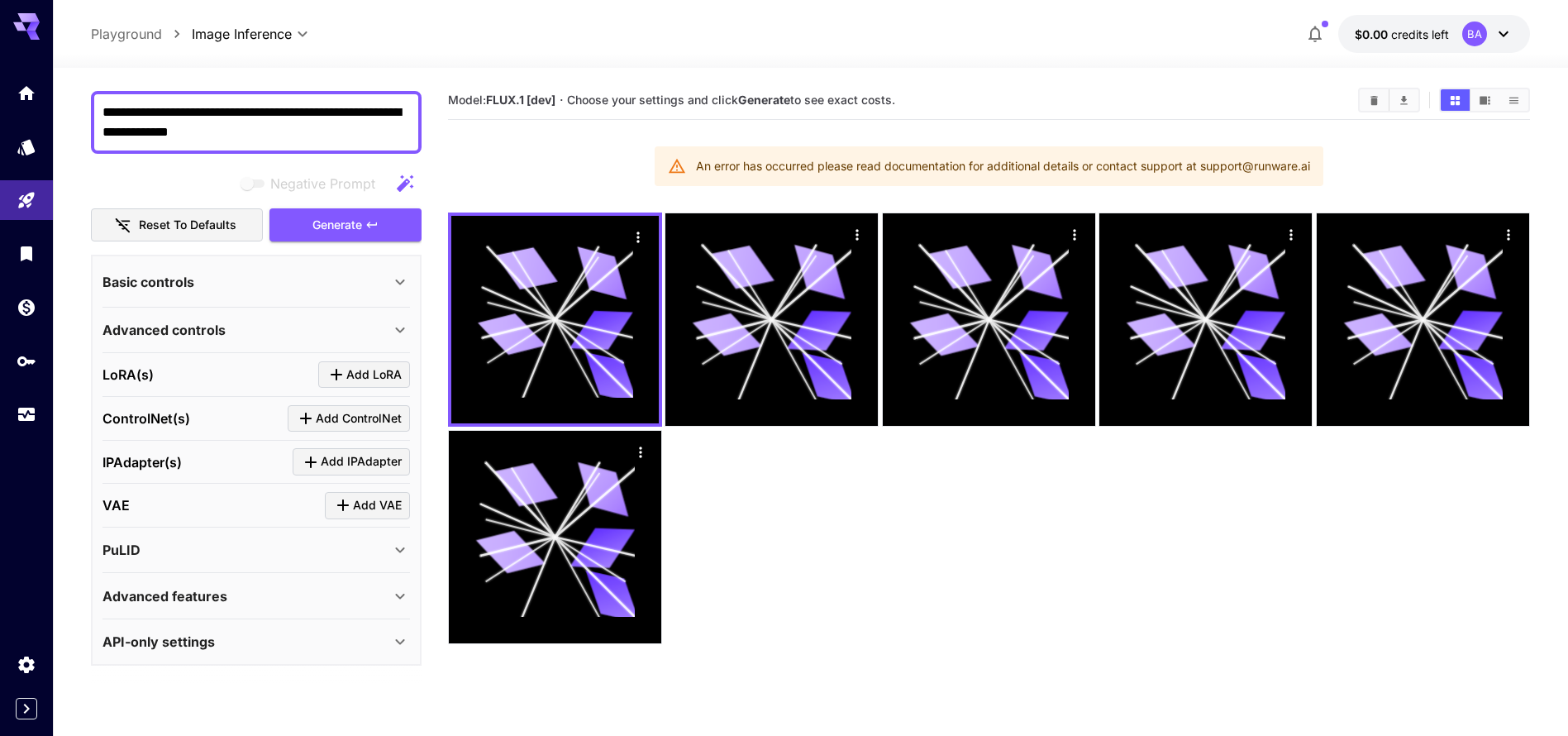 click on "An error has occurred please read documentation for additional details or contact support at support@runware.ai" at bounding box center (1003, 166) 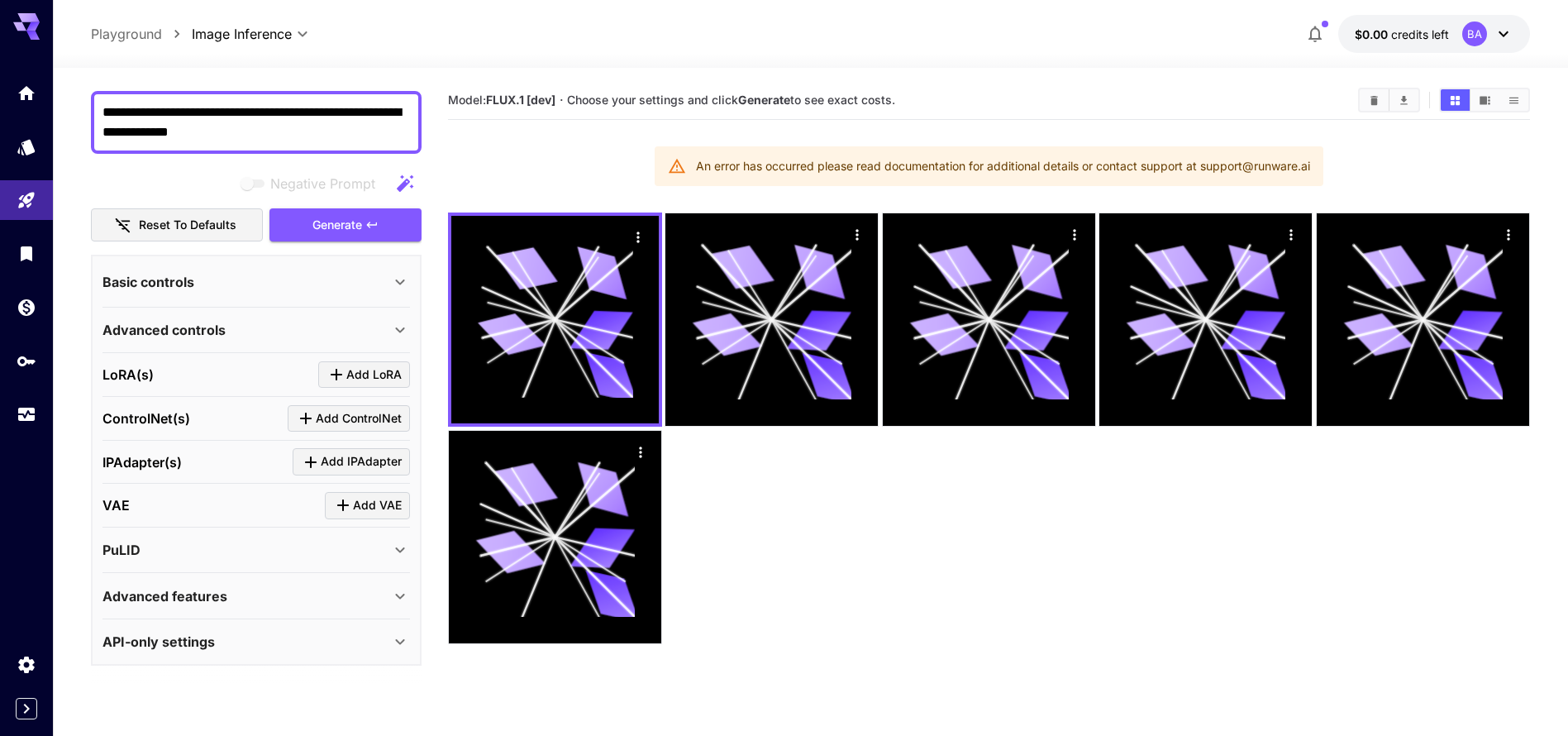 click 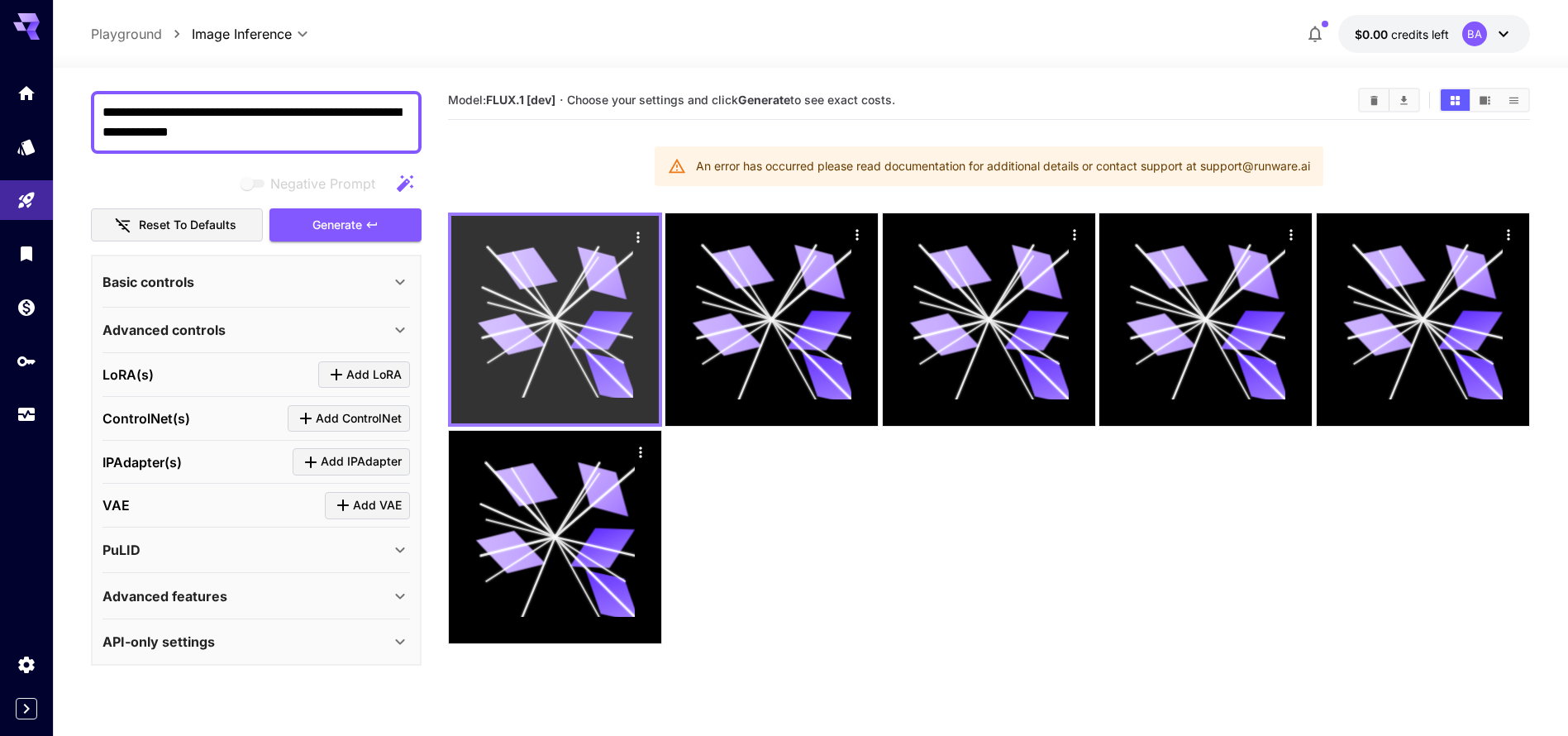 click 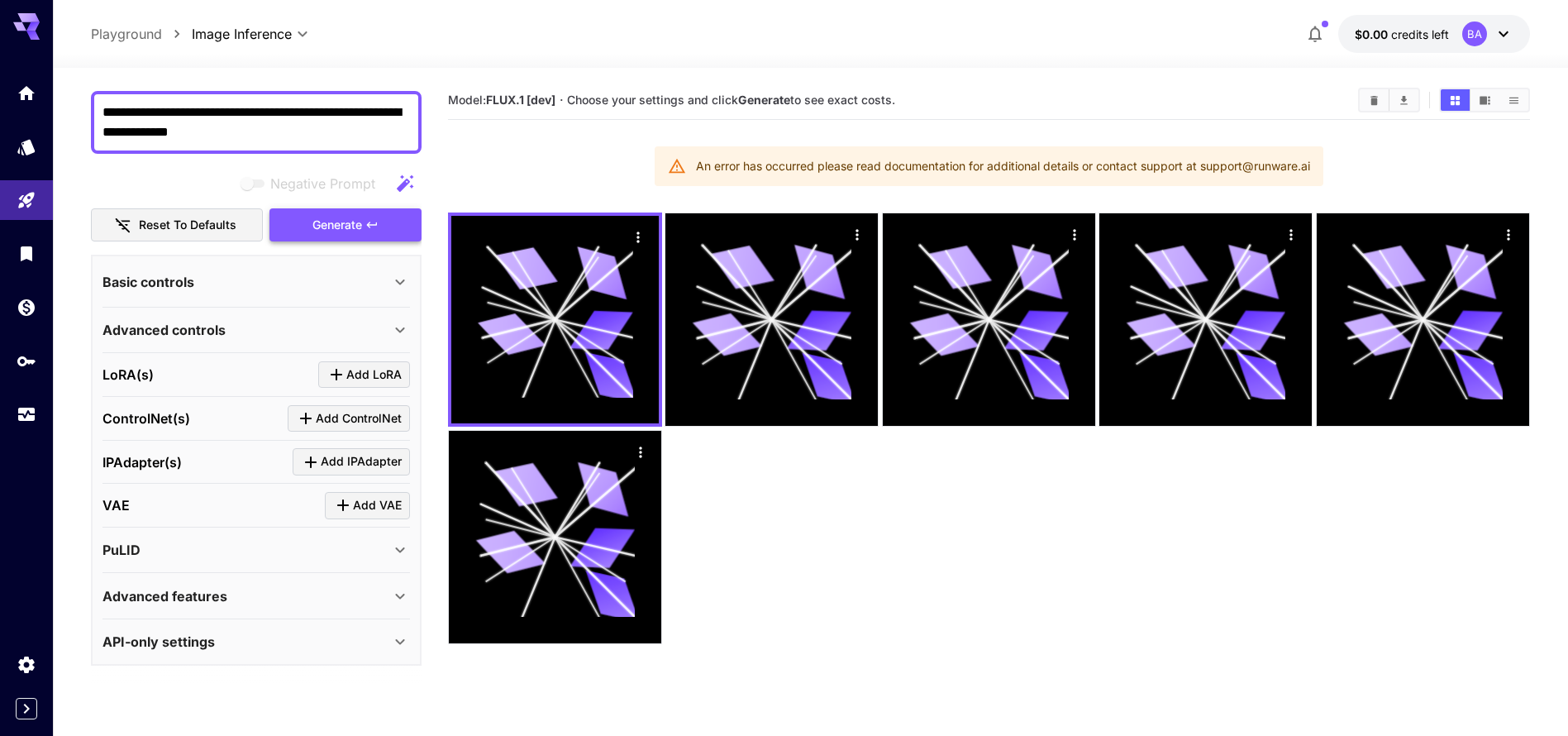 click on "Generate" at bounding box center [337, 225] 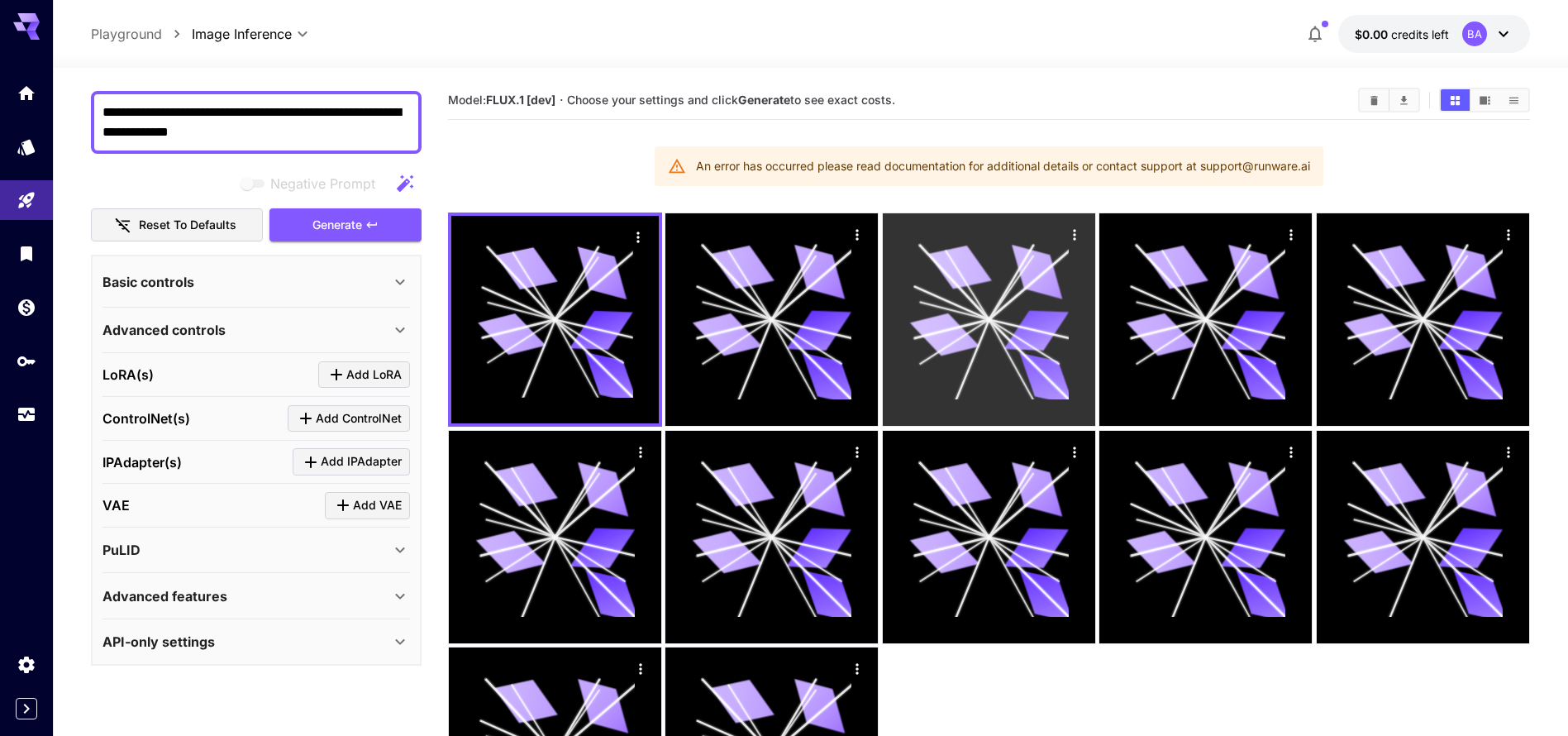 click at bounding box center [989, 319] 